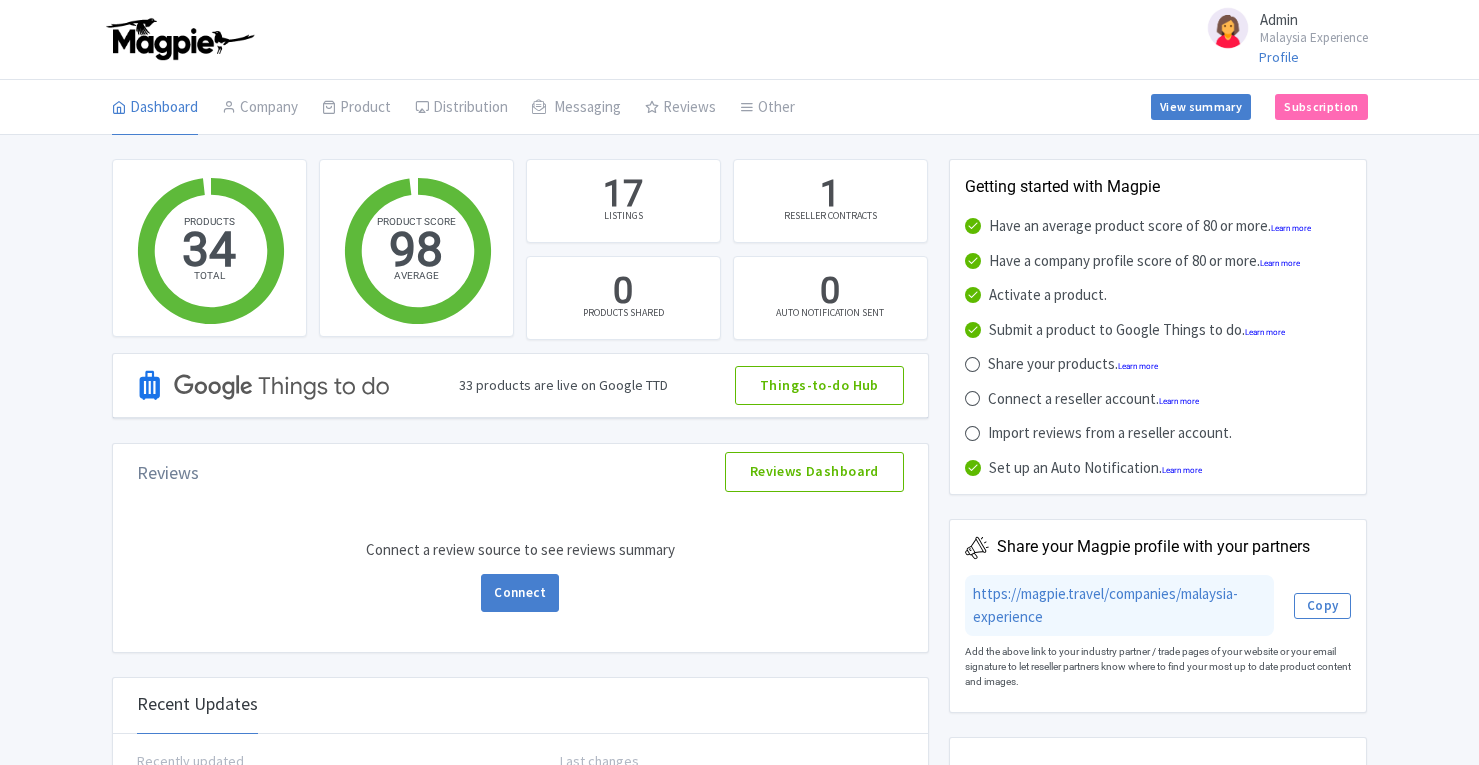 scroll, scrollTop: 0, scrollLeft: 0, axis: both 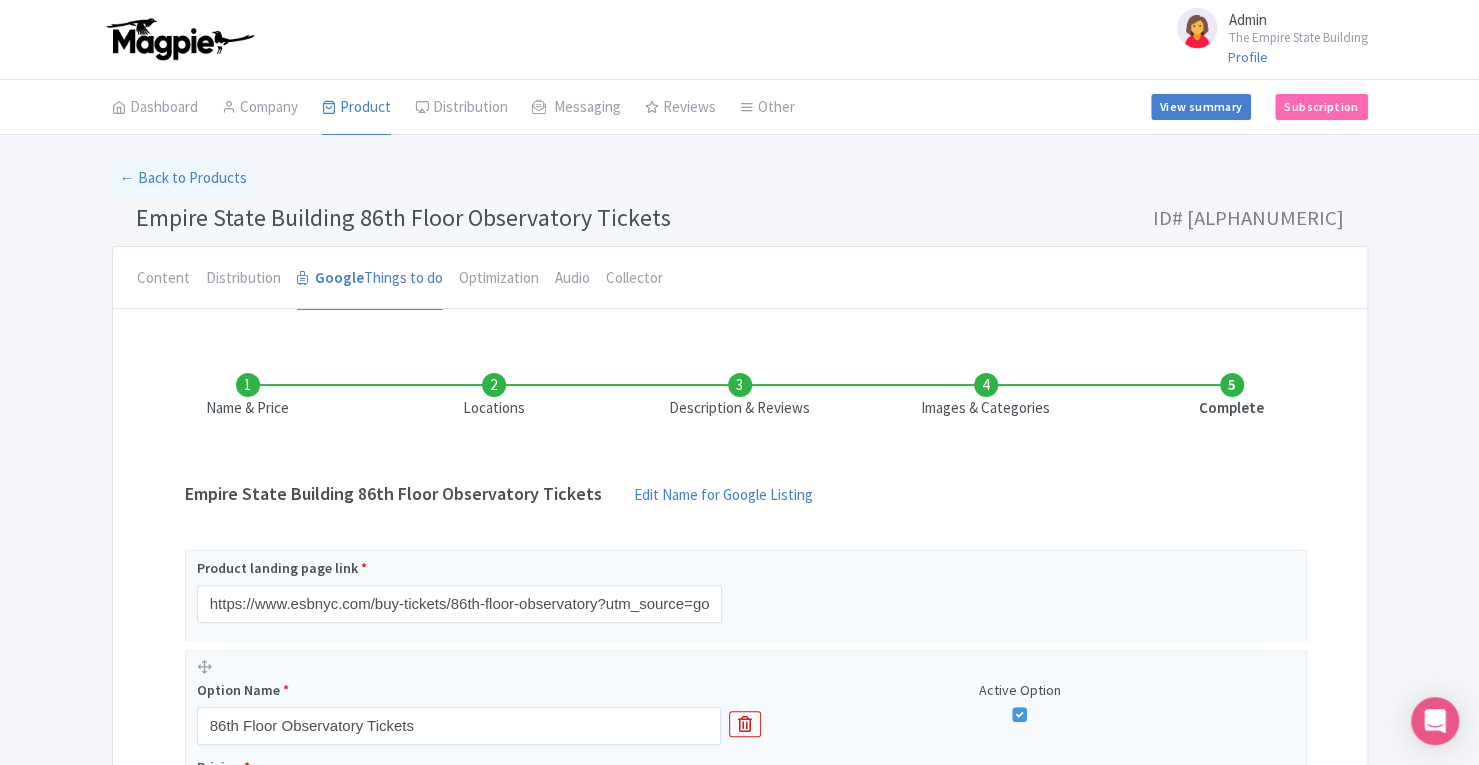 click on "Images & Categories" at bounding box center (986, 396) 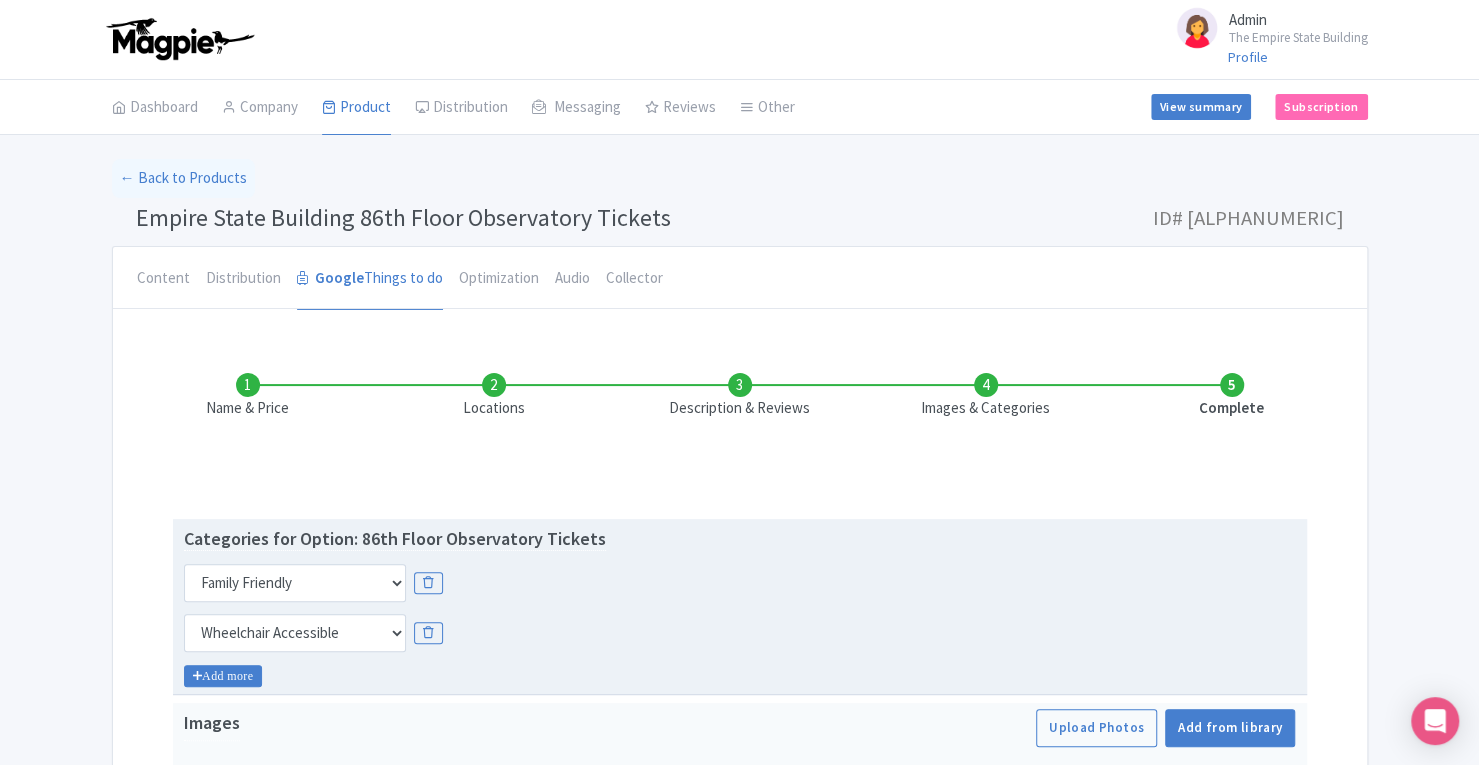click on "Add more" at bounding box center [223, 676] 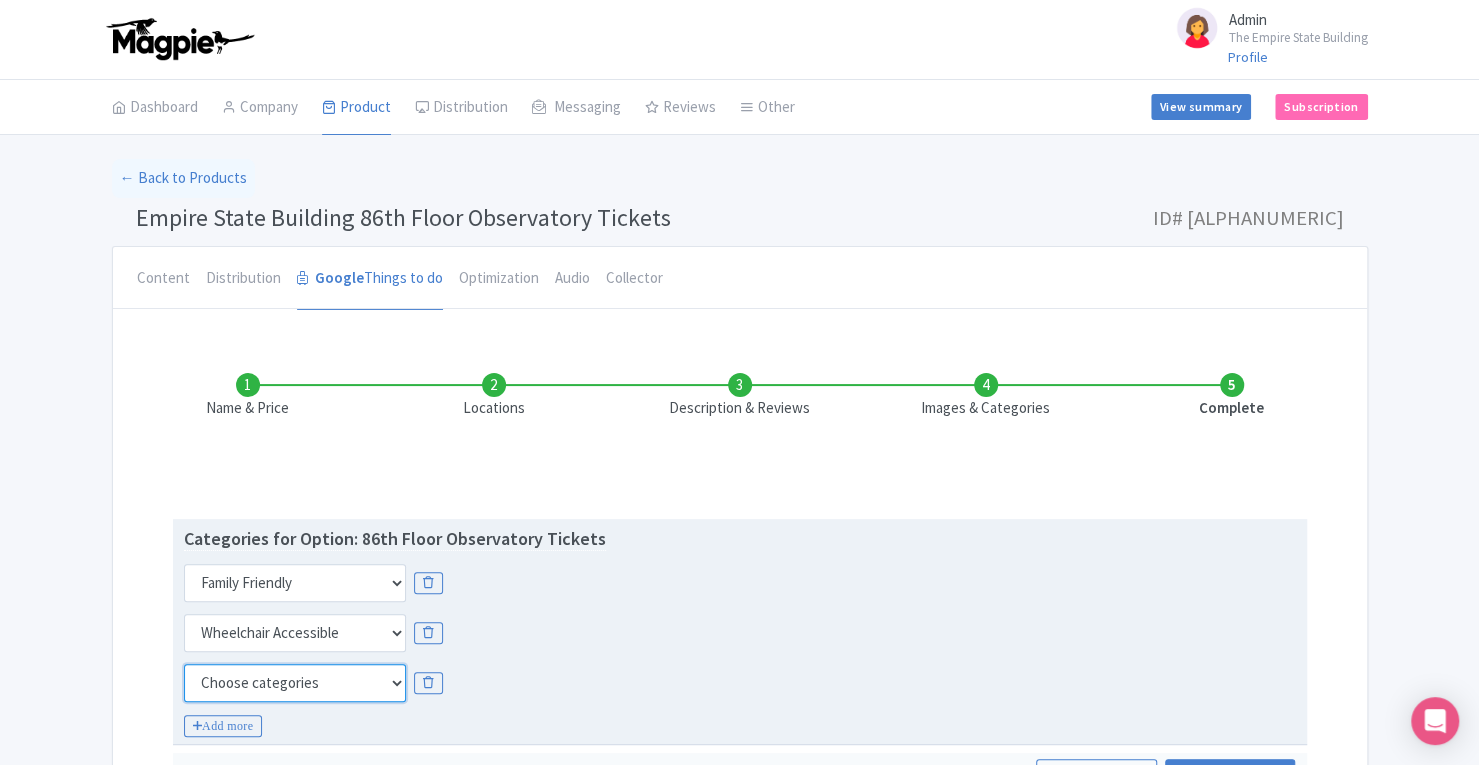 click on "Choose categories Adults Only
Animals
Audio Guide
Beaches
Bike Tours
Boat Tours
City Cards
Classes
Day Trips
Family Friendly
Fast Track
Food
Guided Tours
History
Hop On Hop Off
Literature
Live Music
Museums
Nightlife
Outdoors
Private Tours
Romantic
Self Guided
Small Group Tours
Sports
Theme Parks
Walking Tours
Wheelchair Accessible
Recurring Events" at bounding box center (295, 683) 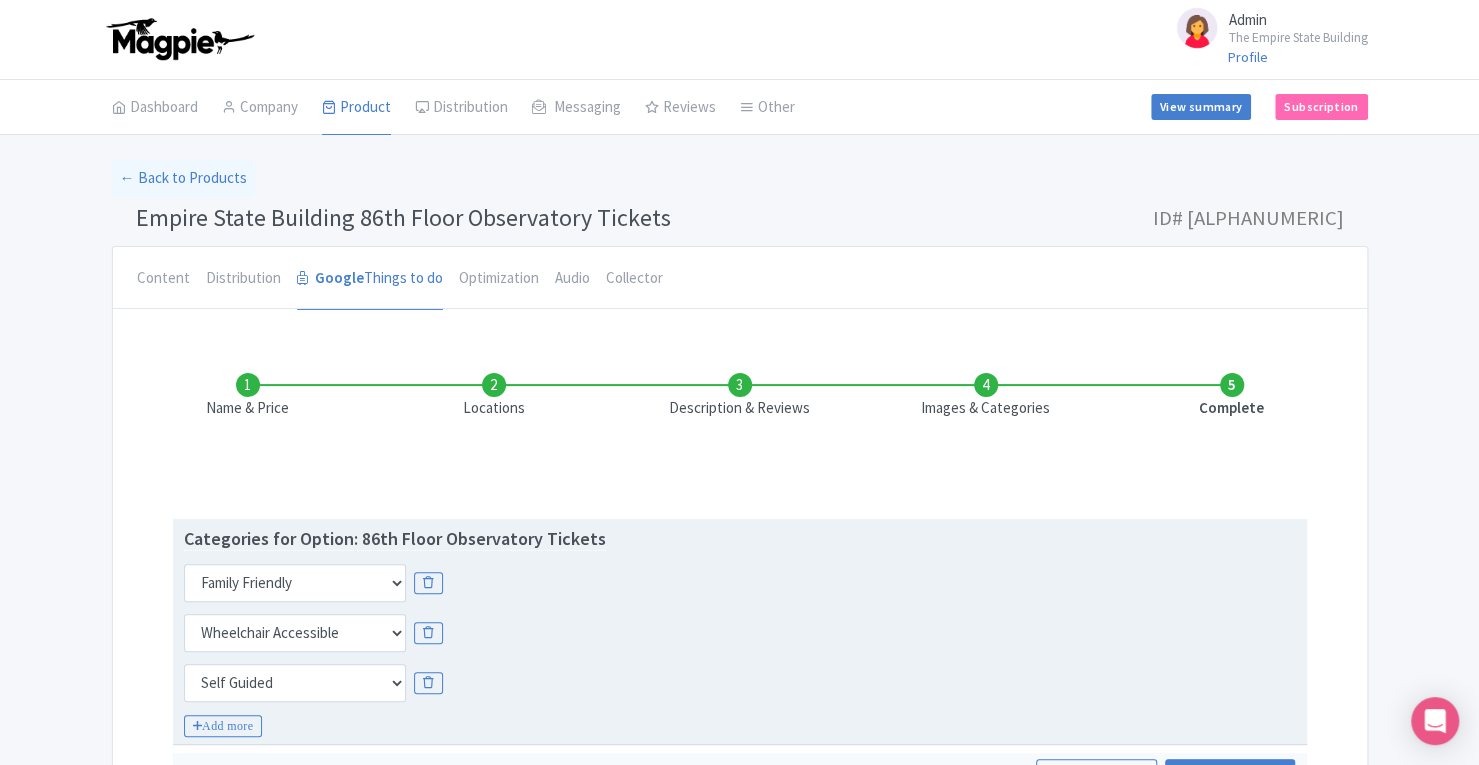 click on "Choose categories Adults Only
Animals
Audio Guide
Beaches
Bike Tours
Boat Tours
City Cards
Classes
Day Trips
Family Friendly
Fast Track
Food
Guided Tours
History
Hop On Hop Off
Literature
Live Music
Museums
Nightlife
Outdoors
Private Tours
Romantic
Self Guided
Small Group Tours
Sports
Theme Parks
Walking Tours
Wheelchair Accessible
Recurring Events" at bounding box center [740, 683] 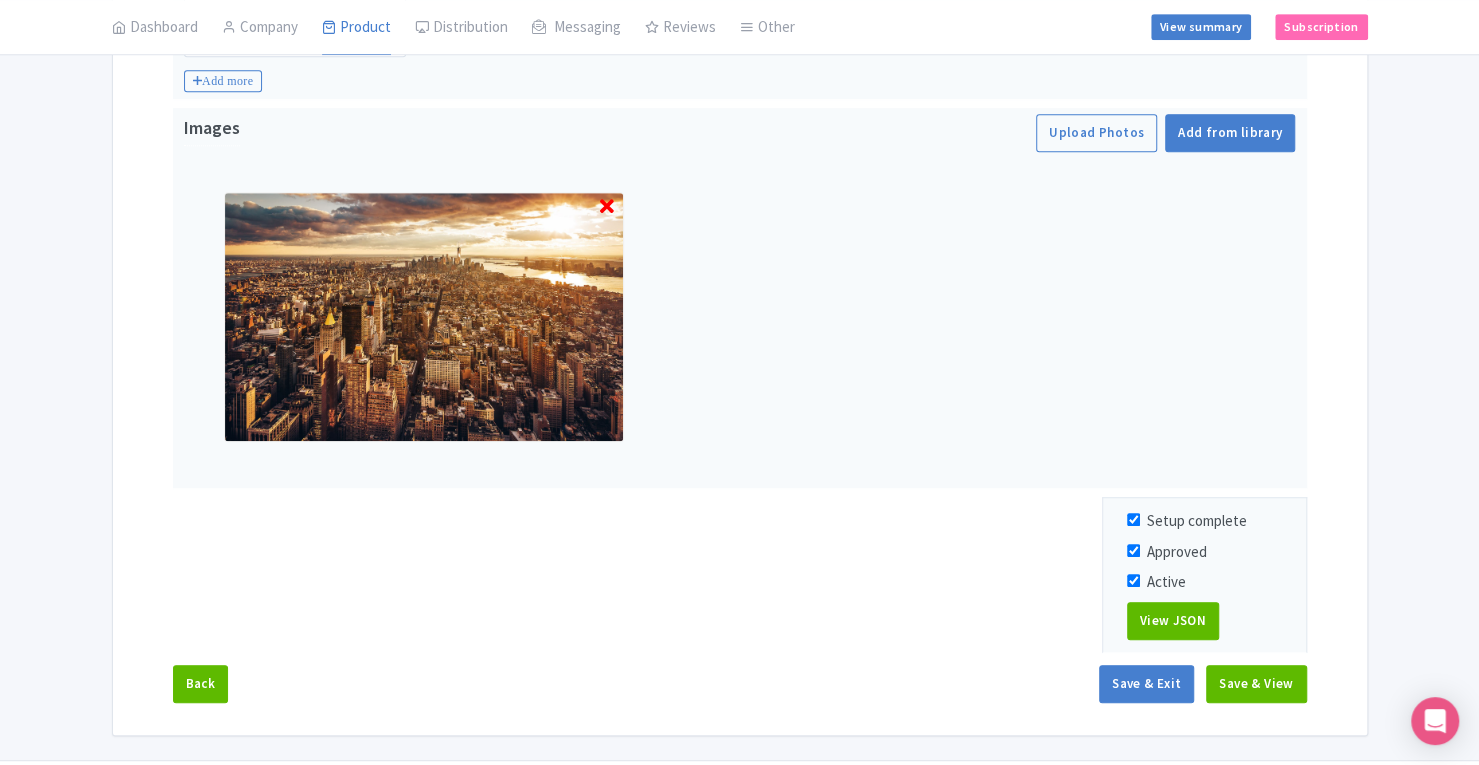scroll, scrollTop: 654, scrollLeft: 0, axis: vertical 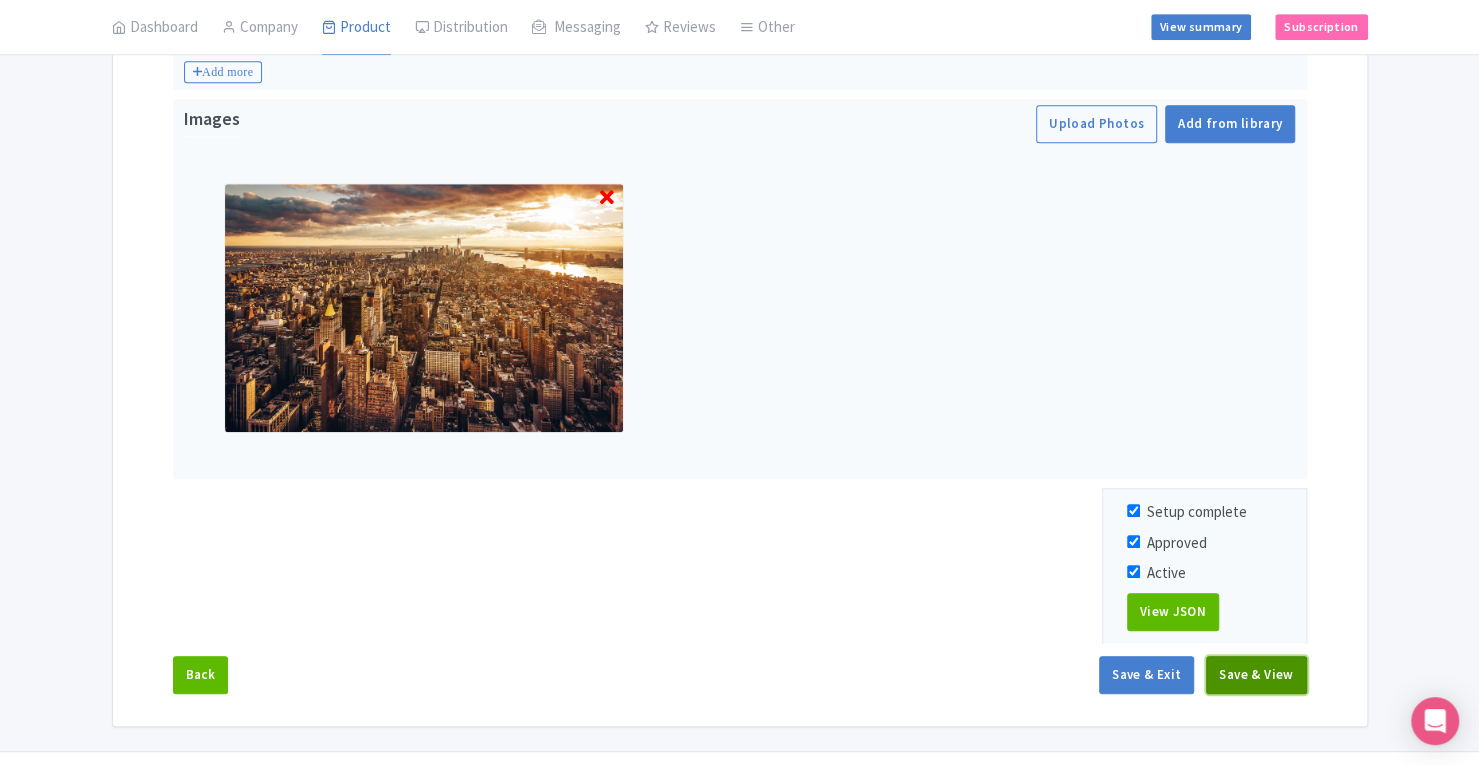 click on "Save & View" at bounding box center (1256, 675) 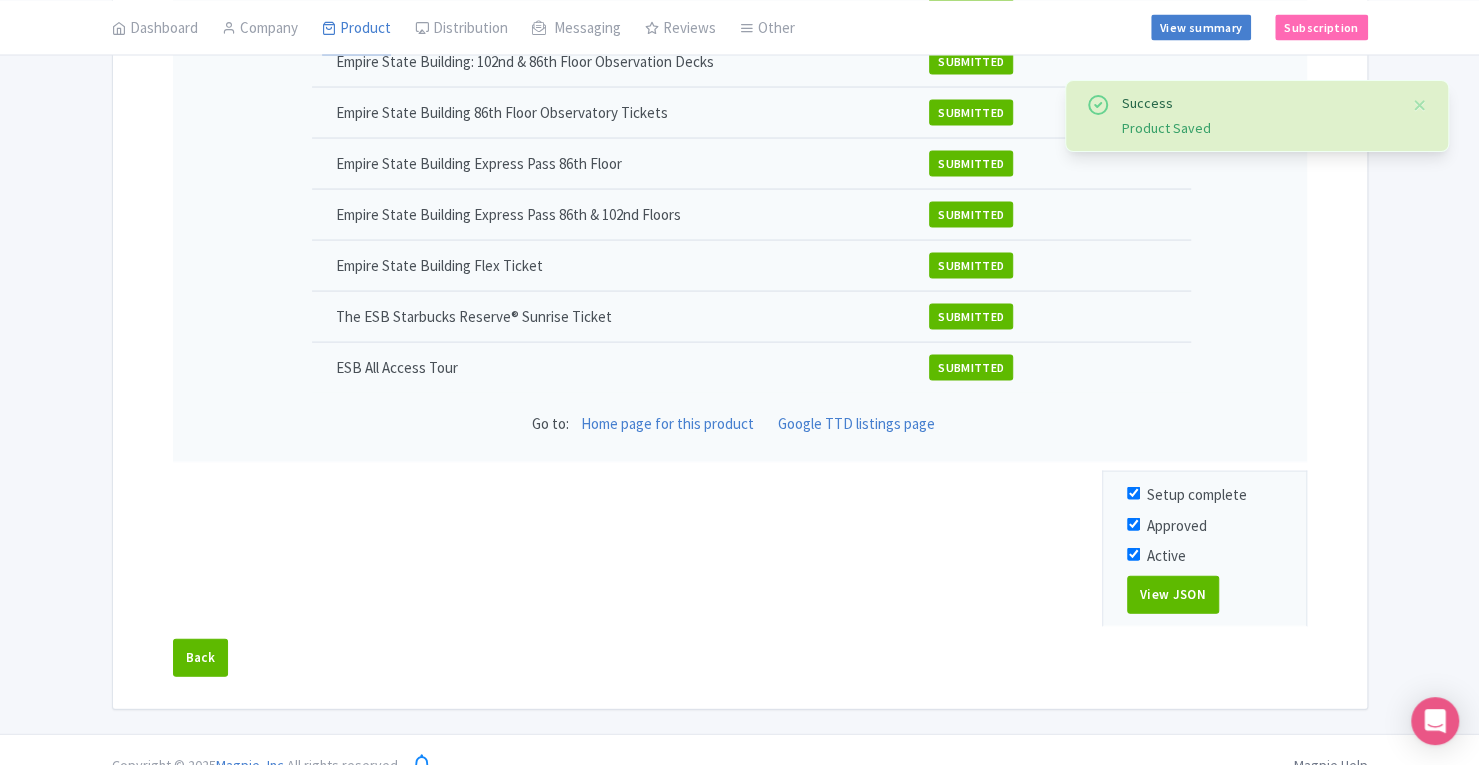 scroll, scrollTop: 2270, scrollLeft: 0, axis: vertical 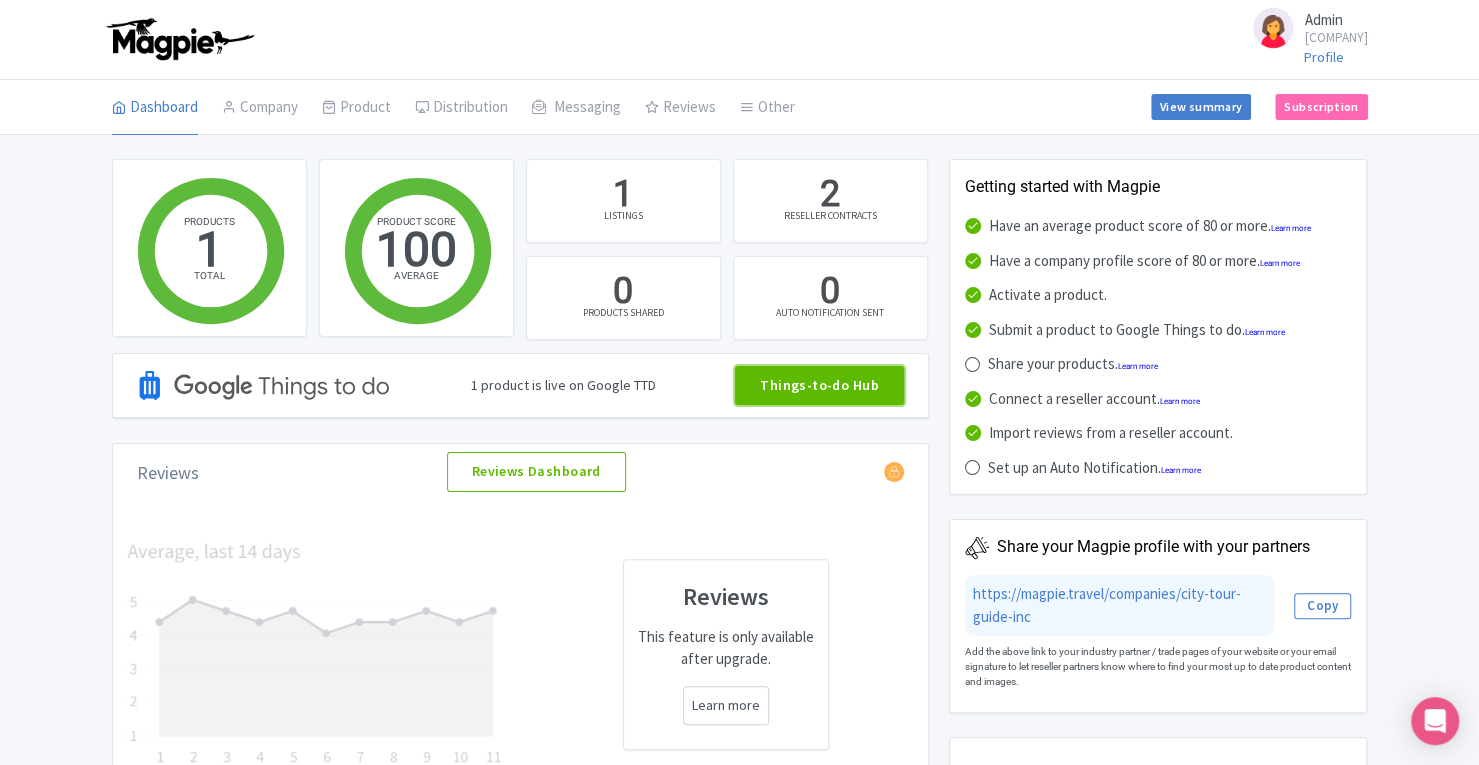 click on "Things-to-do Hub" at bounding box center [819, 386] 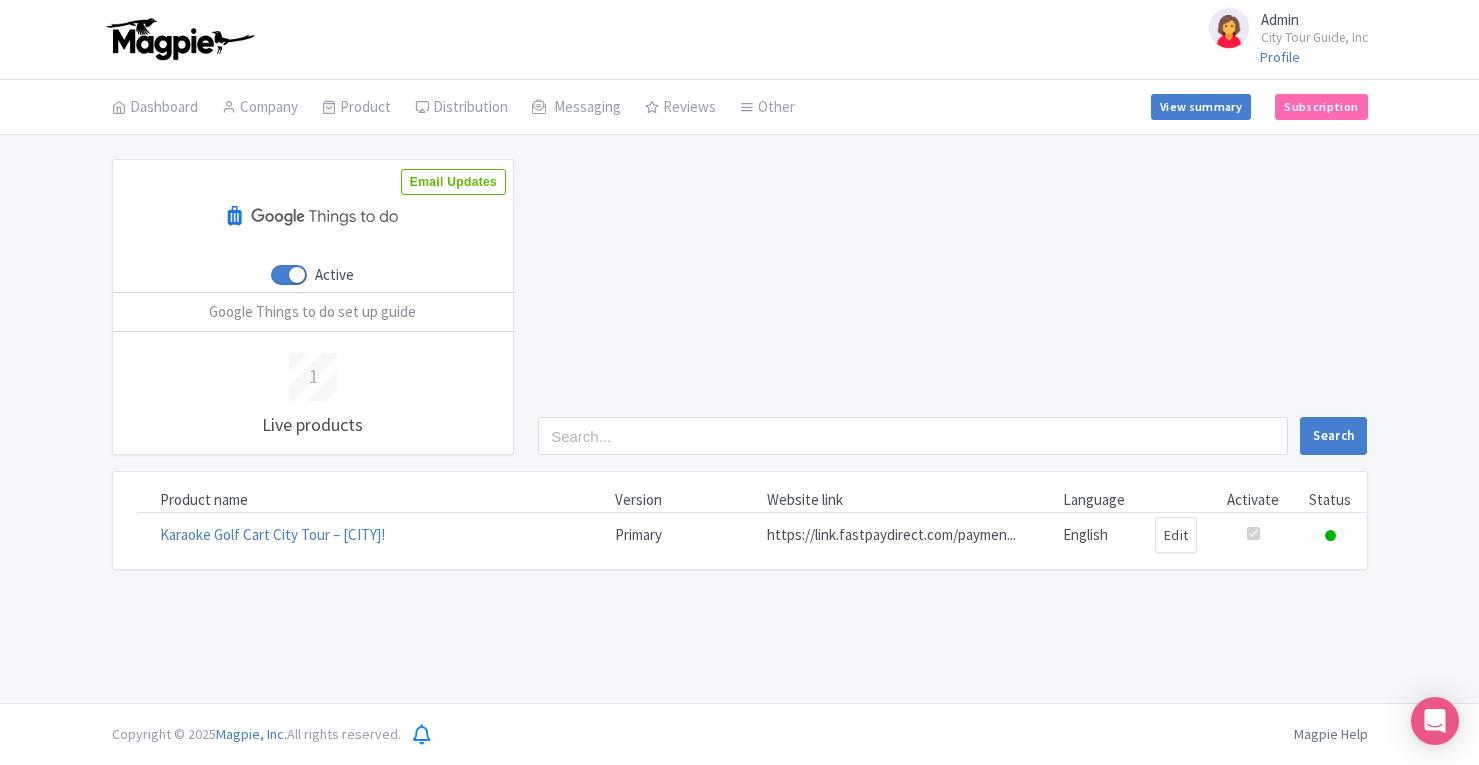 scroll, scrollTop: 0, scrollLeft: 0, axis: both 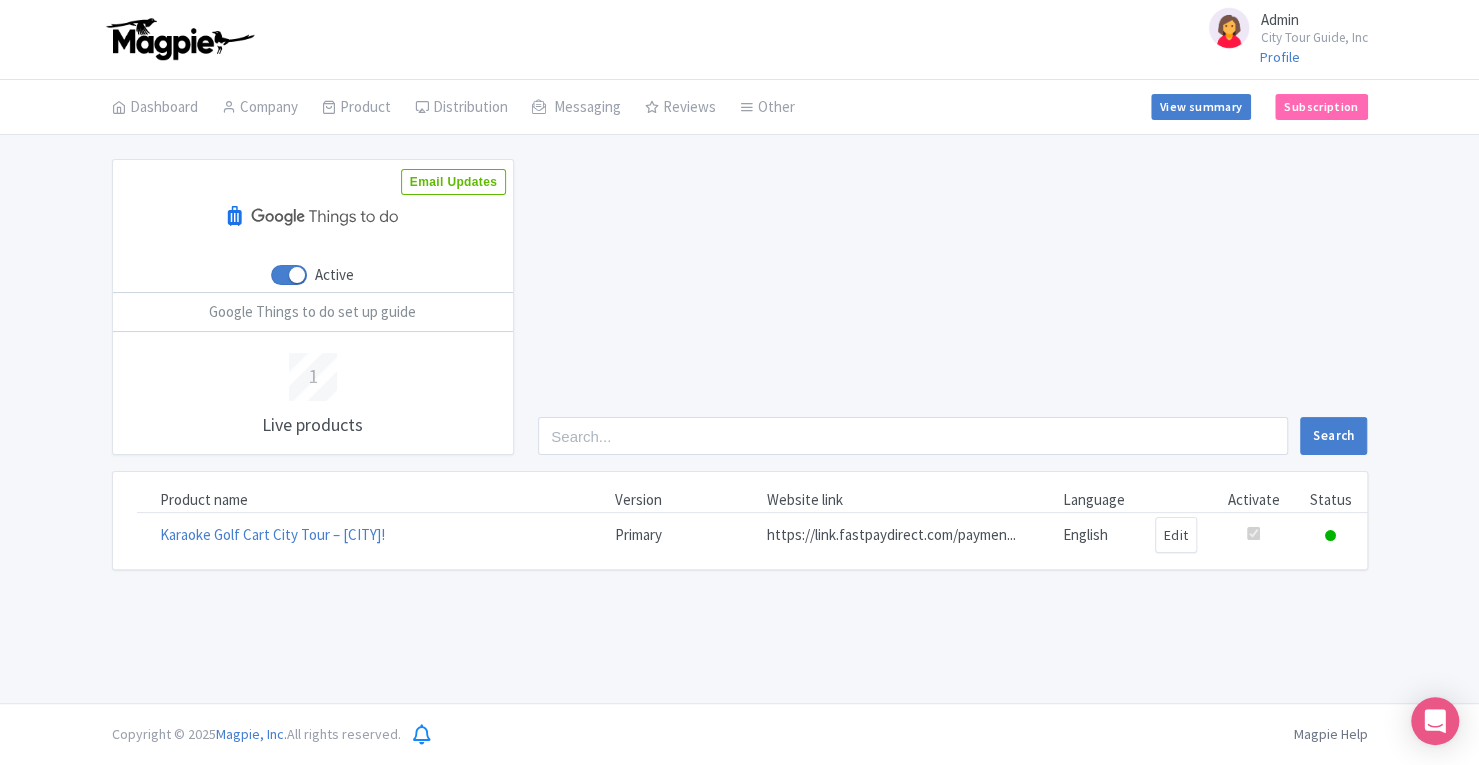 click at bounding box center (289, 275) 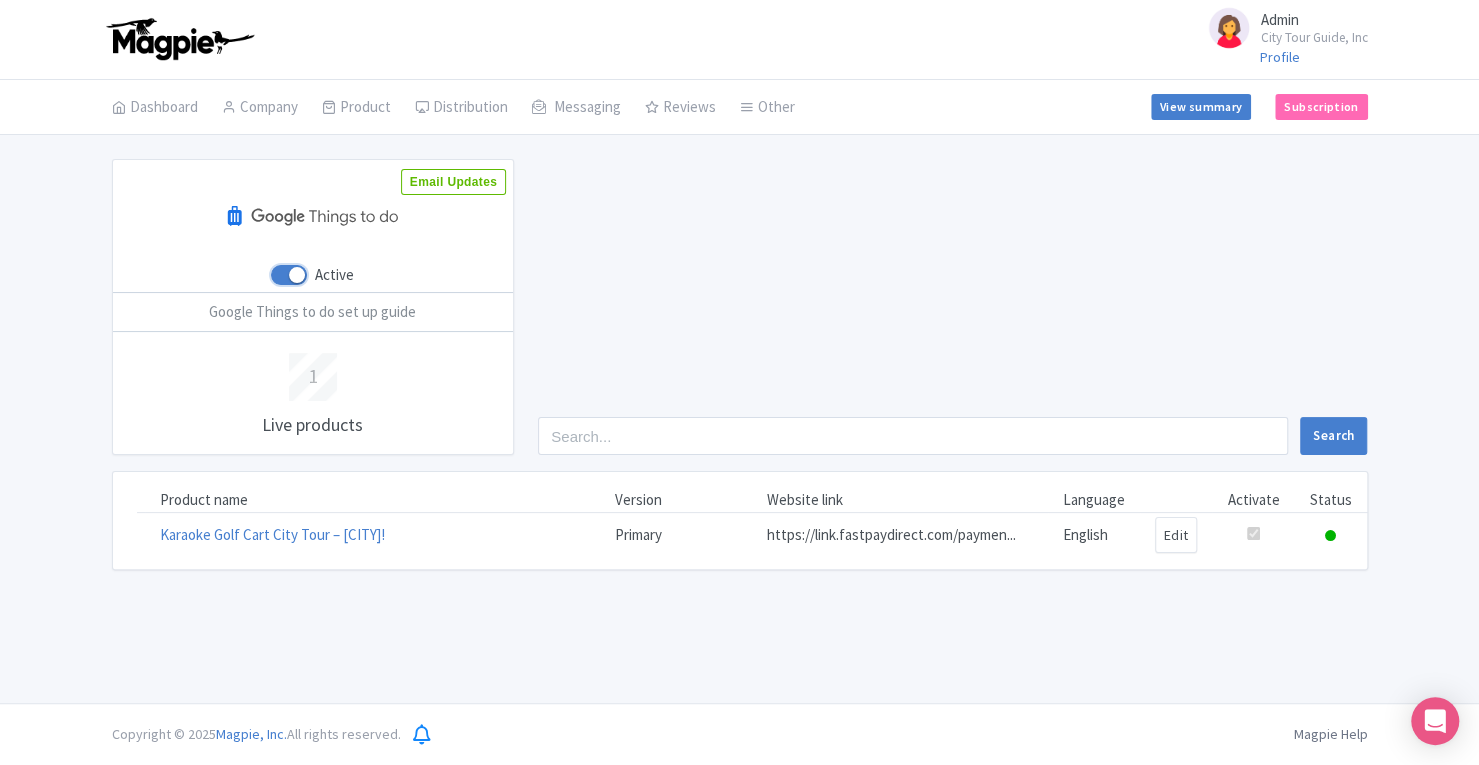 checkbox on "false" 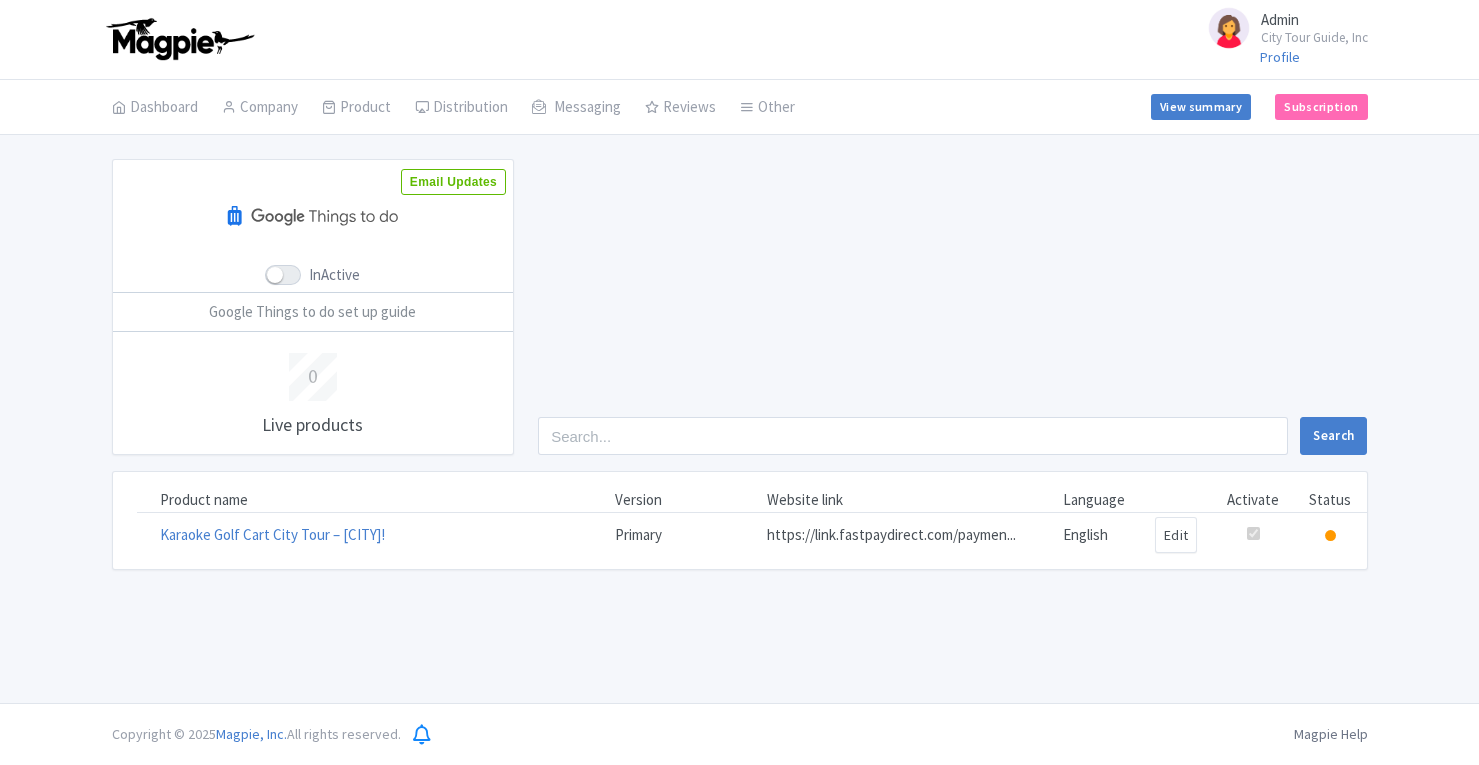 scroll, scrollTop: 0, scrollLeft: 0, axis: both 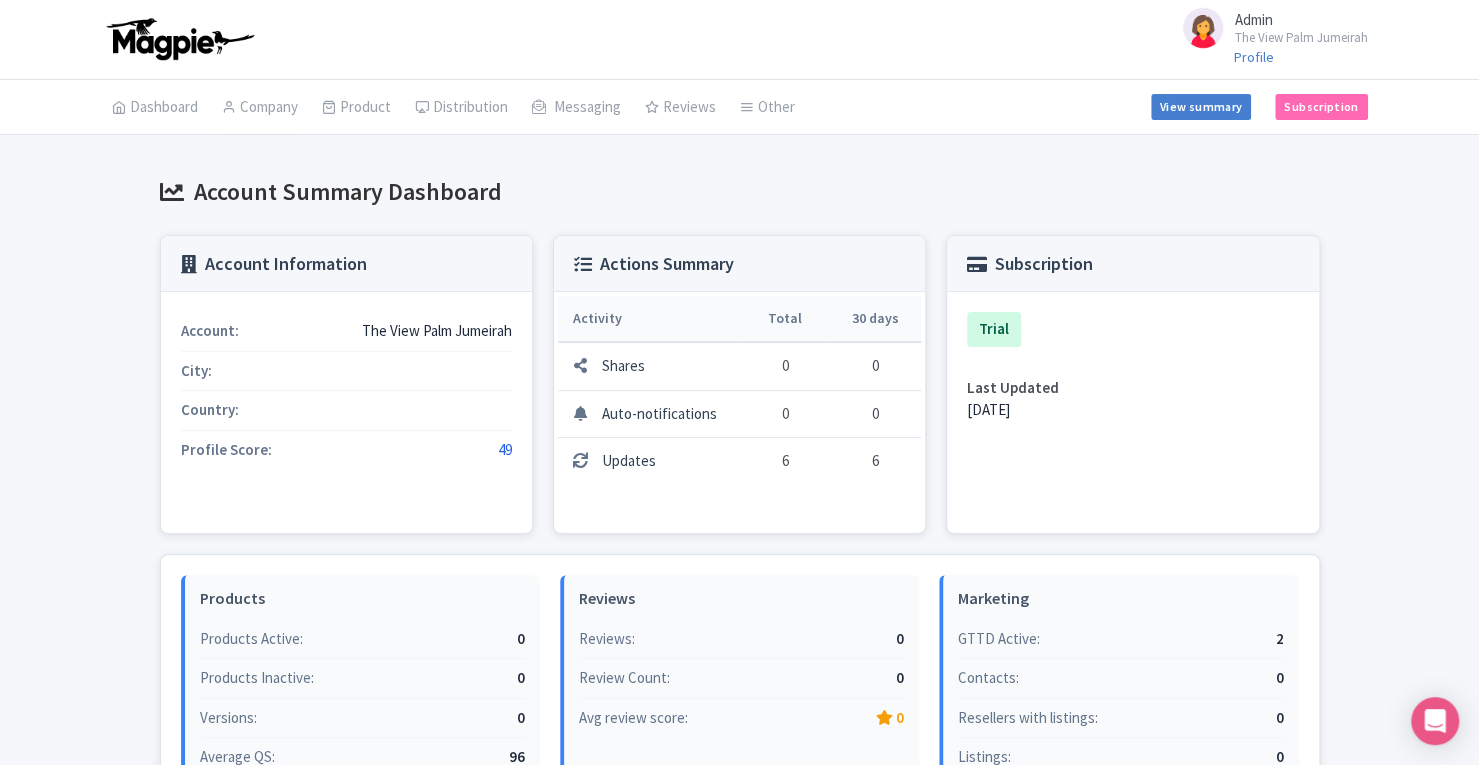 click on "Company" at bounding box center (260, 108) 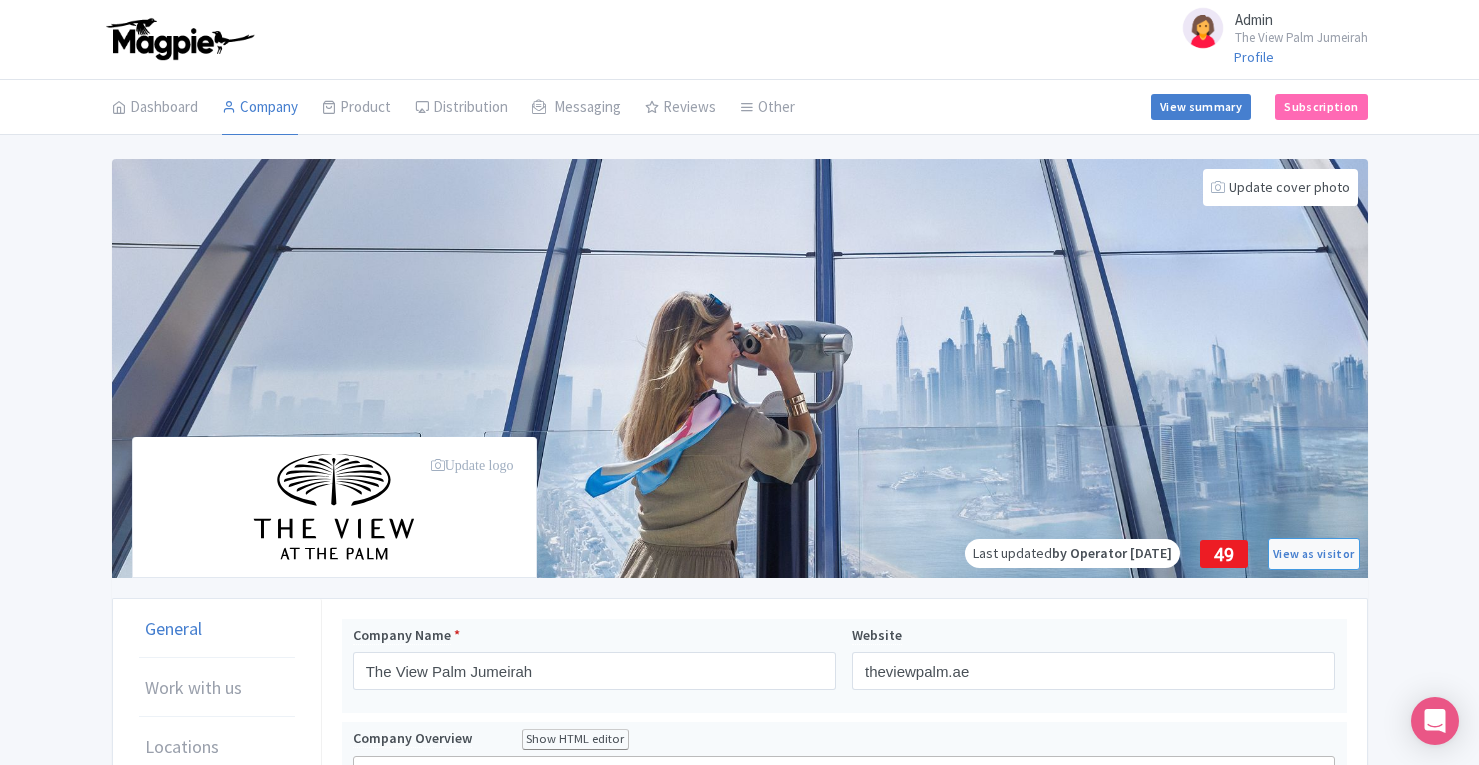 scroll, scrollTop: 0, scrollLeft: 0, axis: both 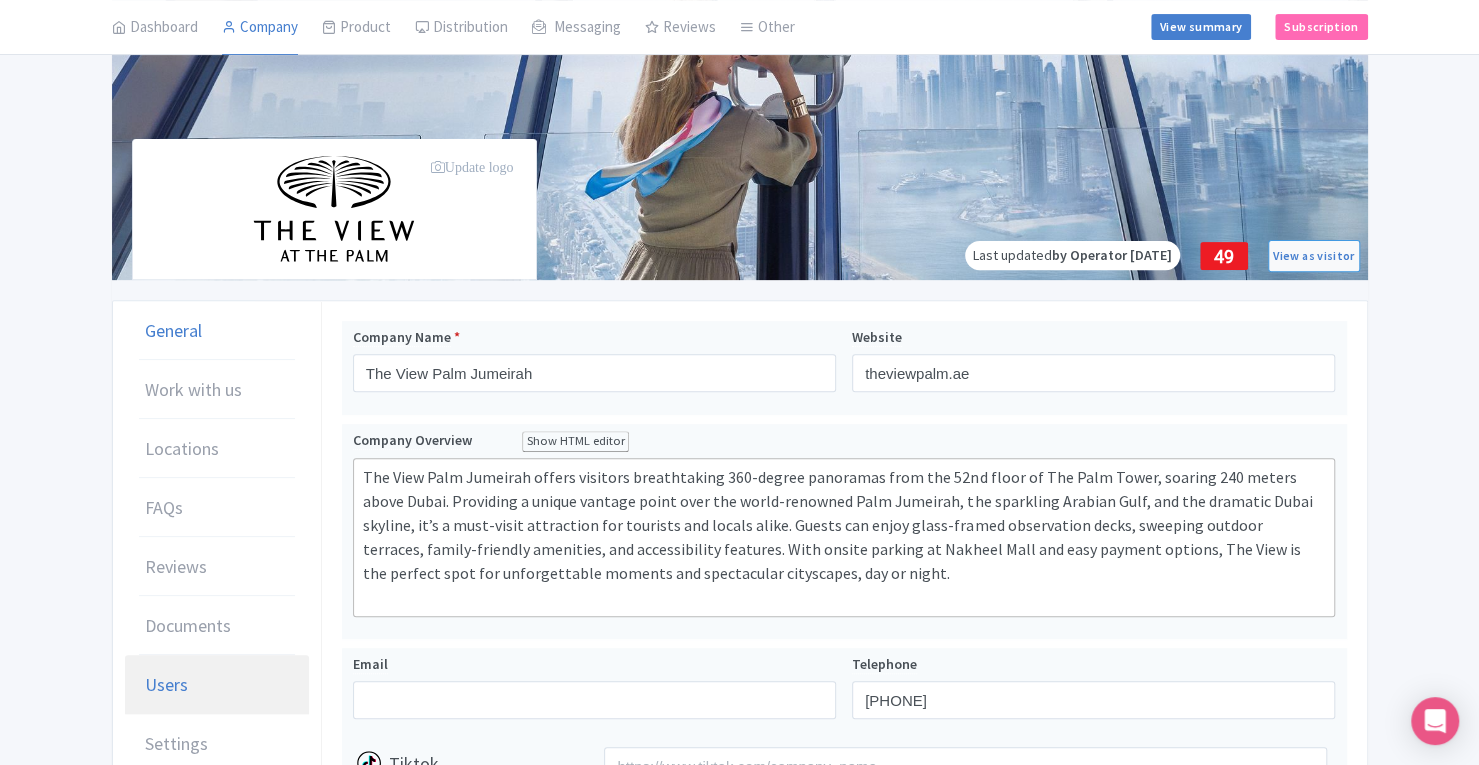 click on "Users" at bounding box center (166, 684) 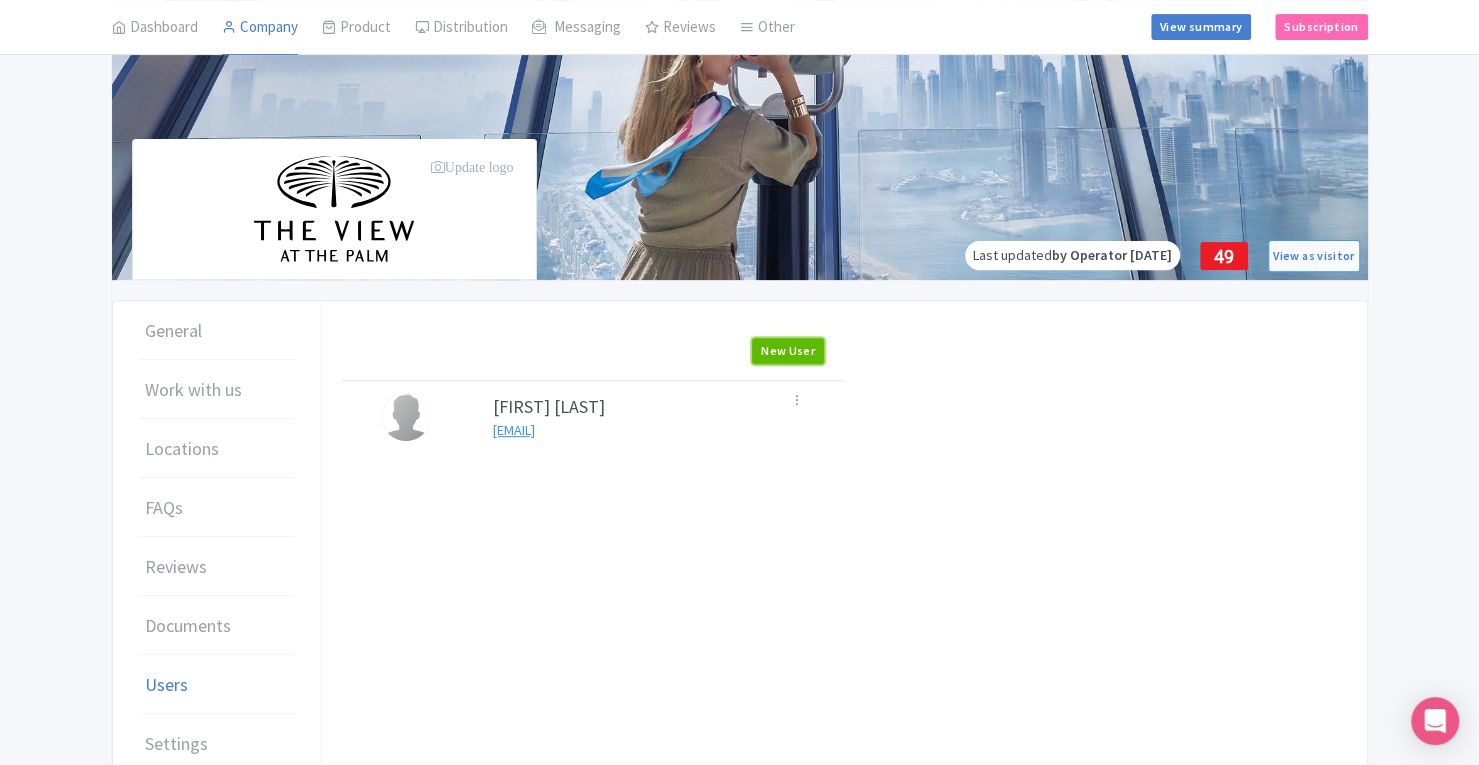 click on "New User" at bounding box center [788, 351] 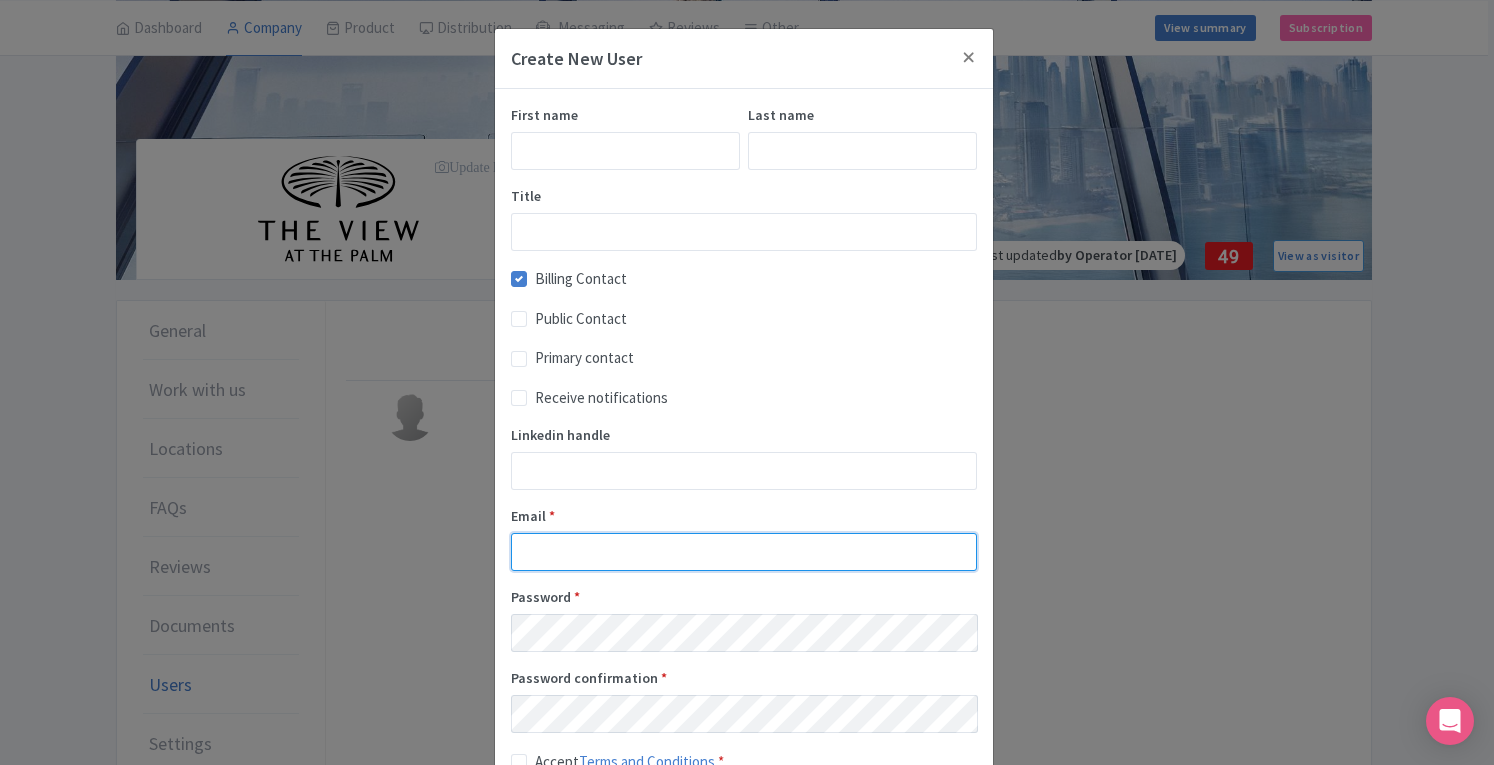 click on "Email   *" at bounding box center [744, 552] 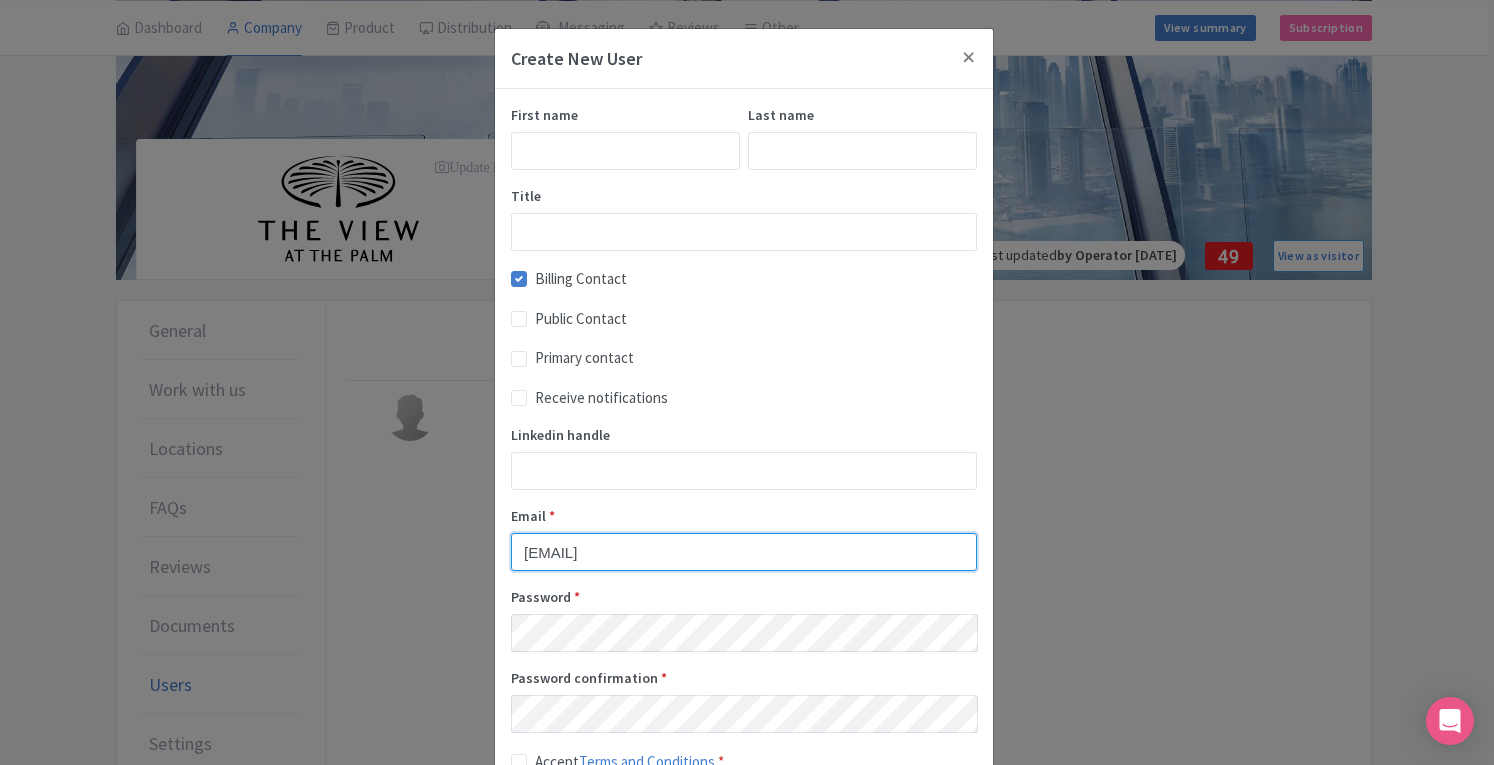 type on "[FIRST].[LAST]@[DOMAIN]" 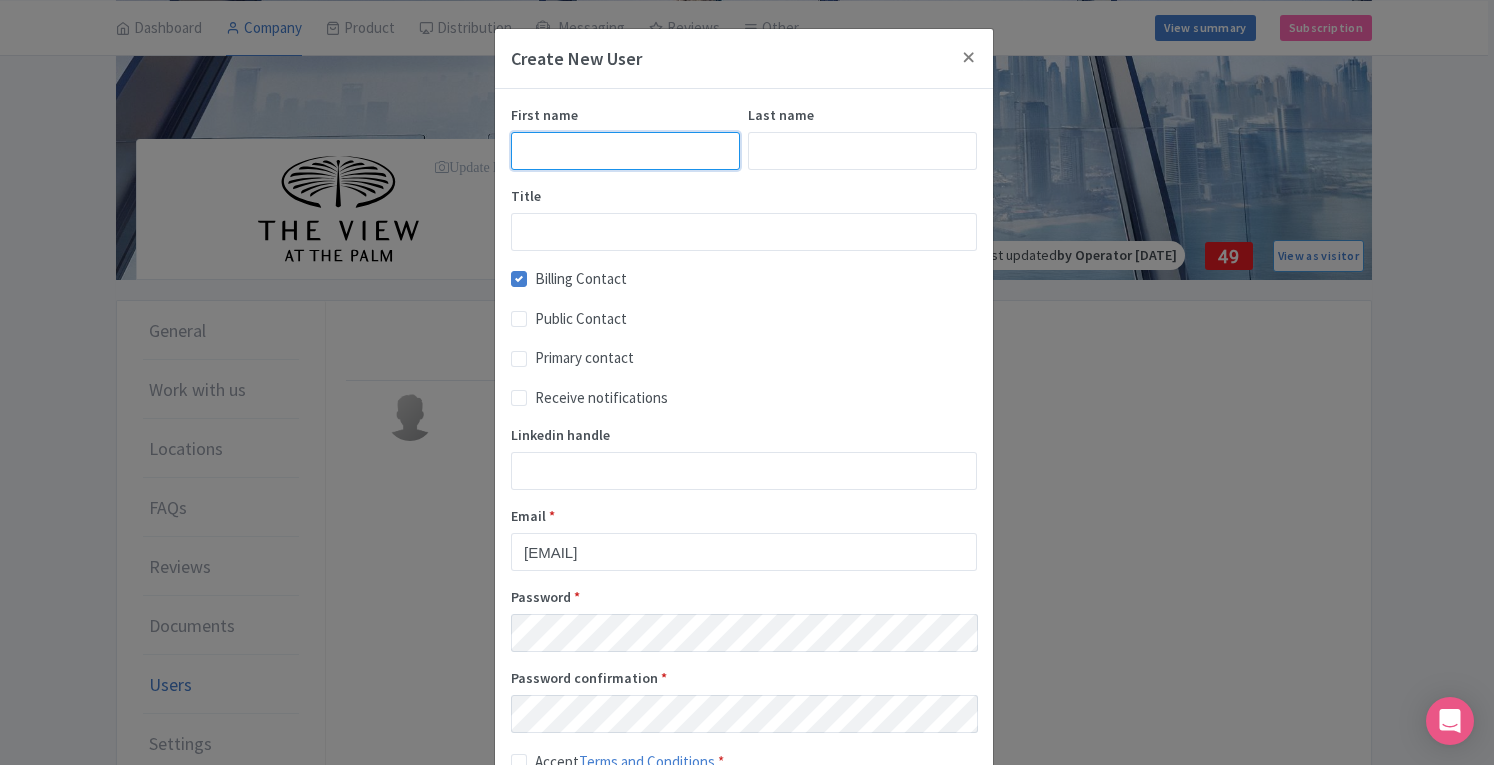 click on "First name" at bounding box center [625, 151] 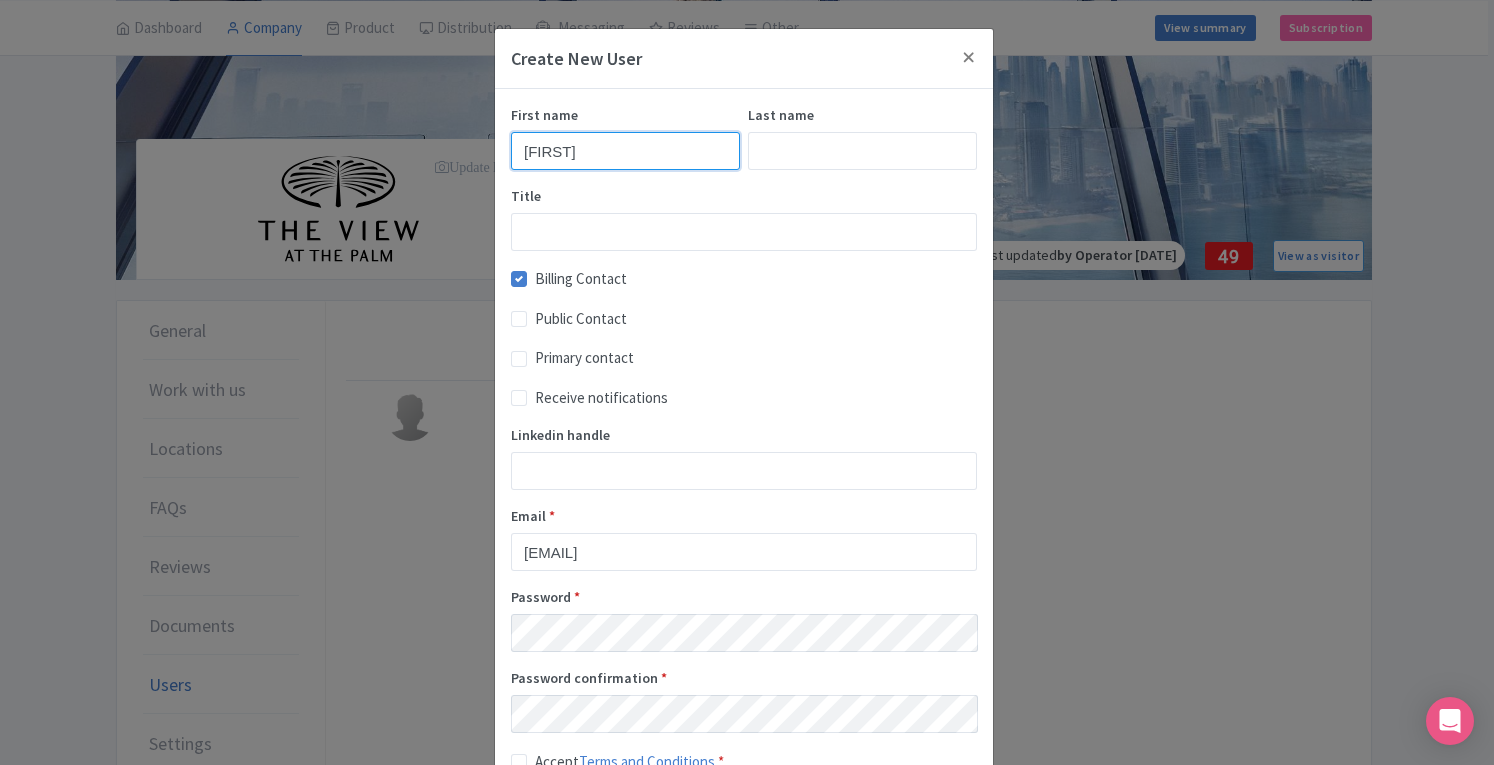 type on "Sitesh" 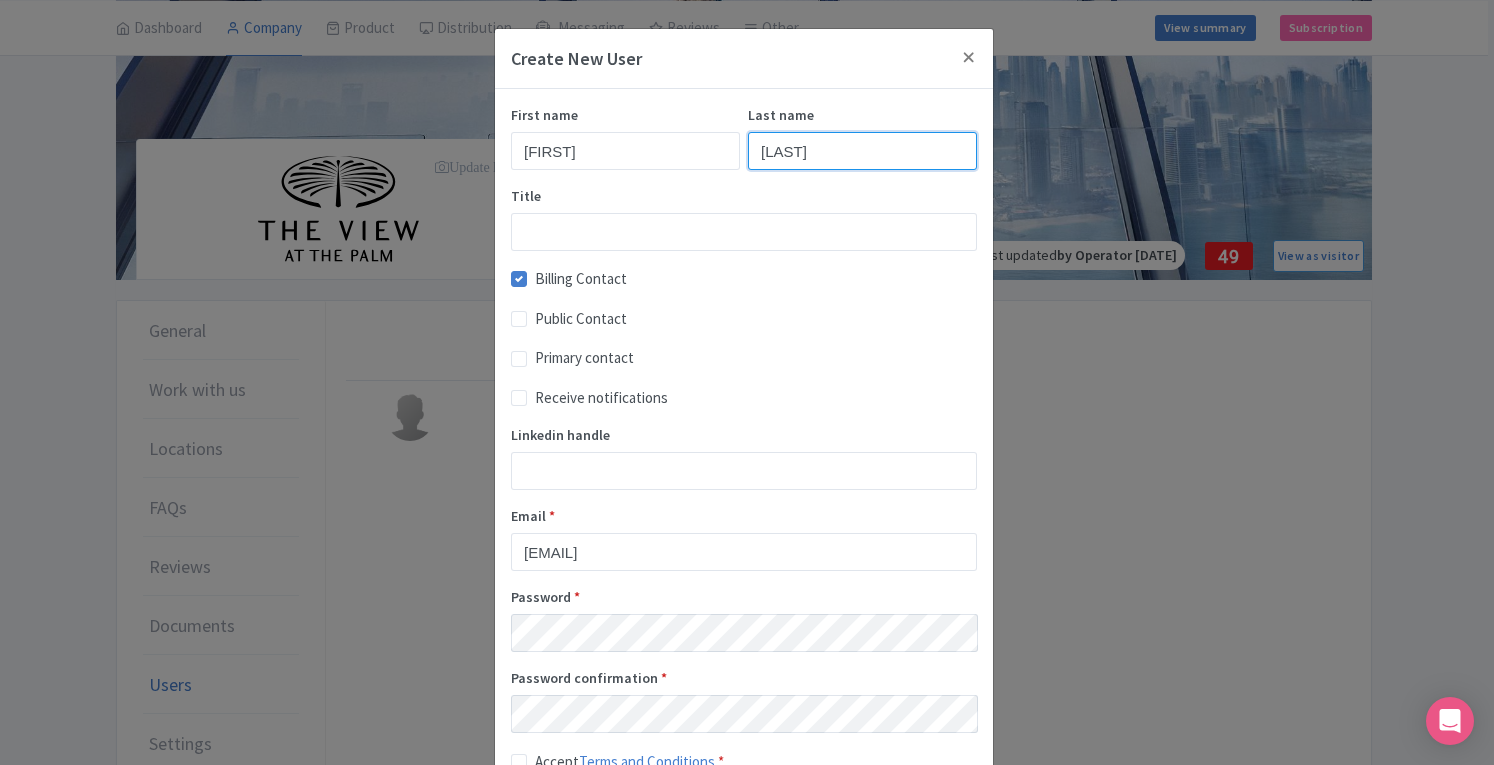 type on "Singh" 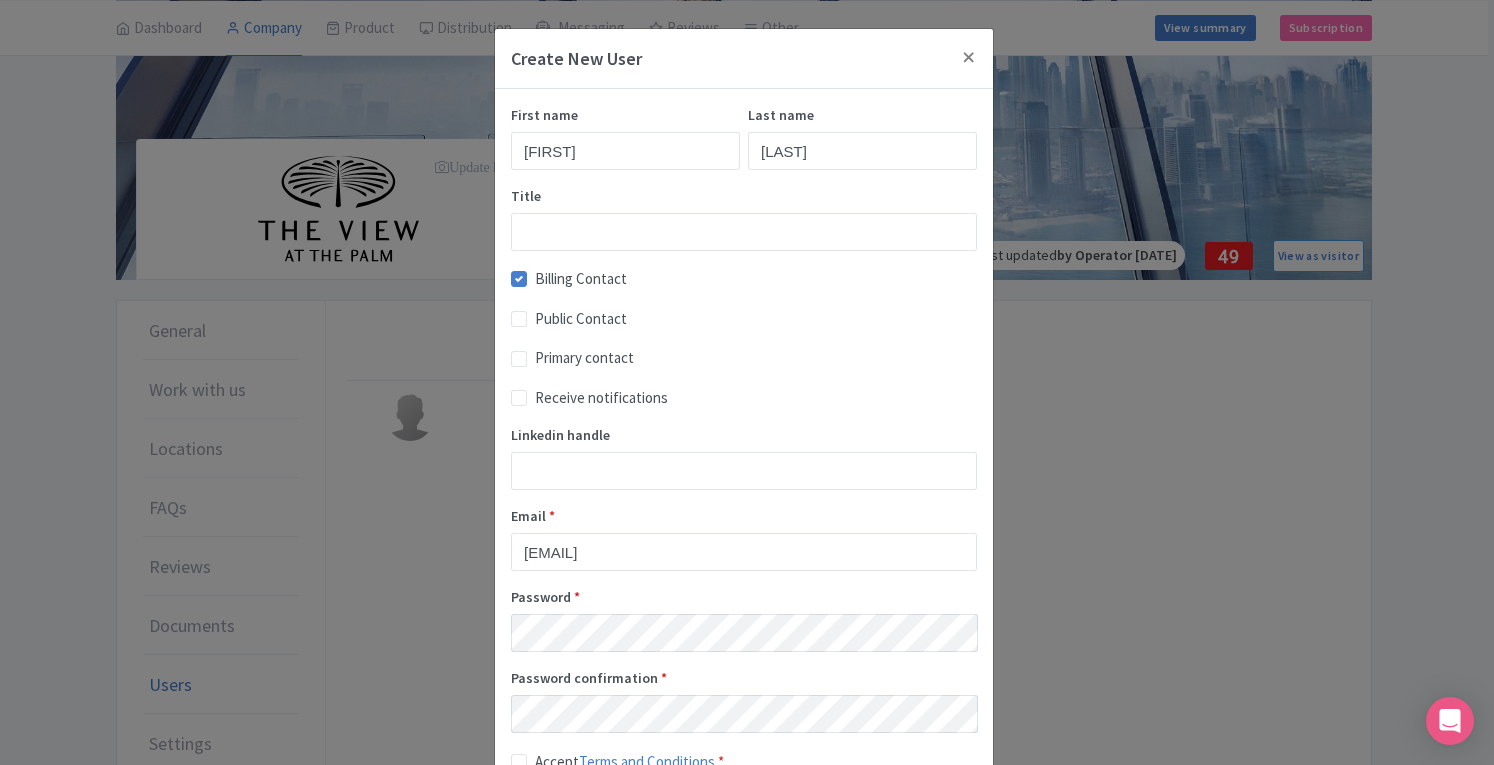 click on "Accept  Terms and Conditions   *" at bounding box center [629, 762] 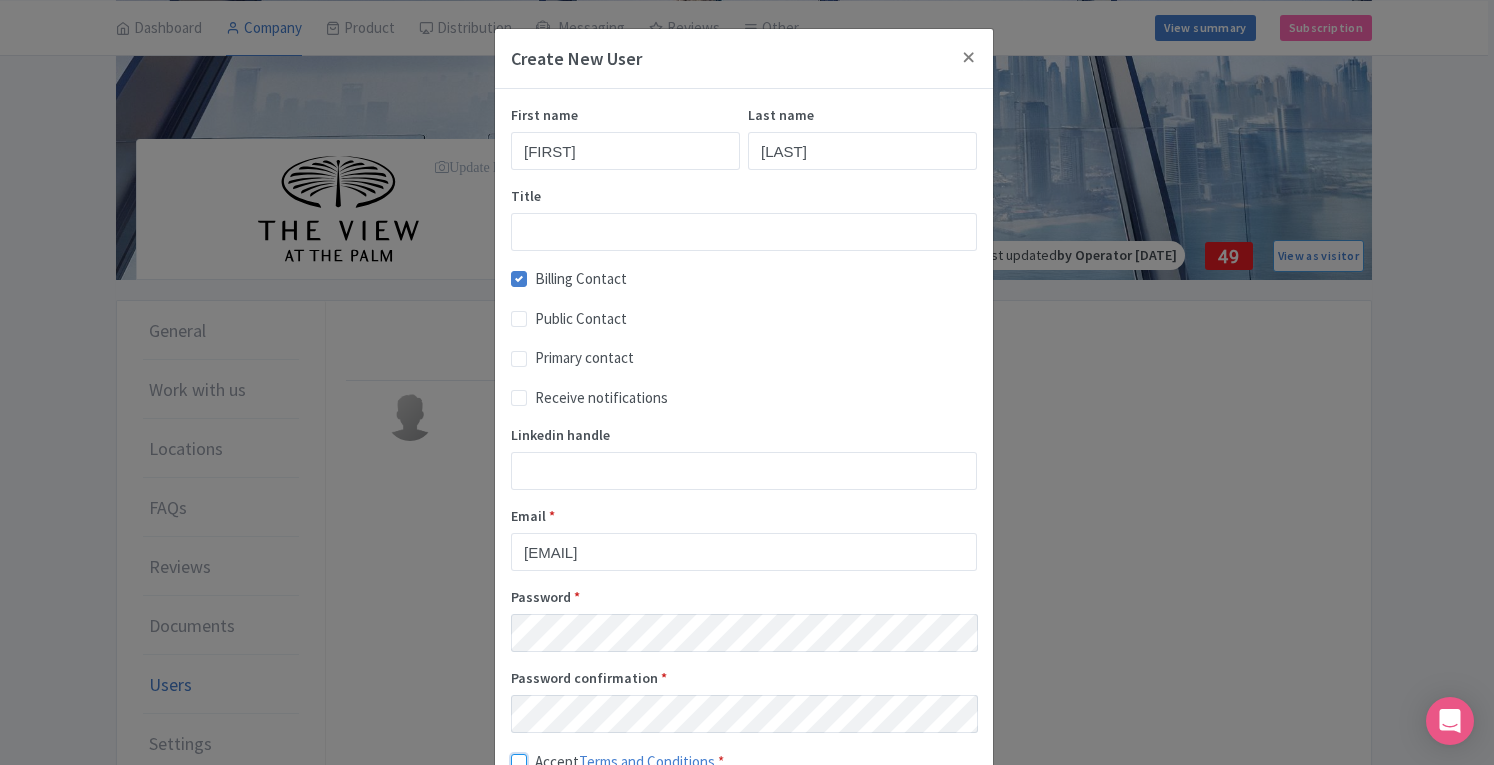 click on "Accept  Terms and Conditions   *" at bounding box center (541, 755) 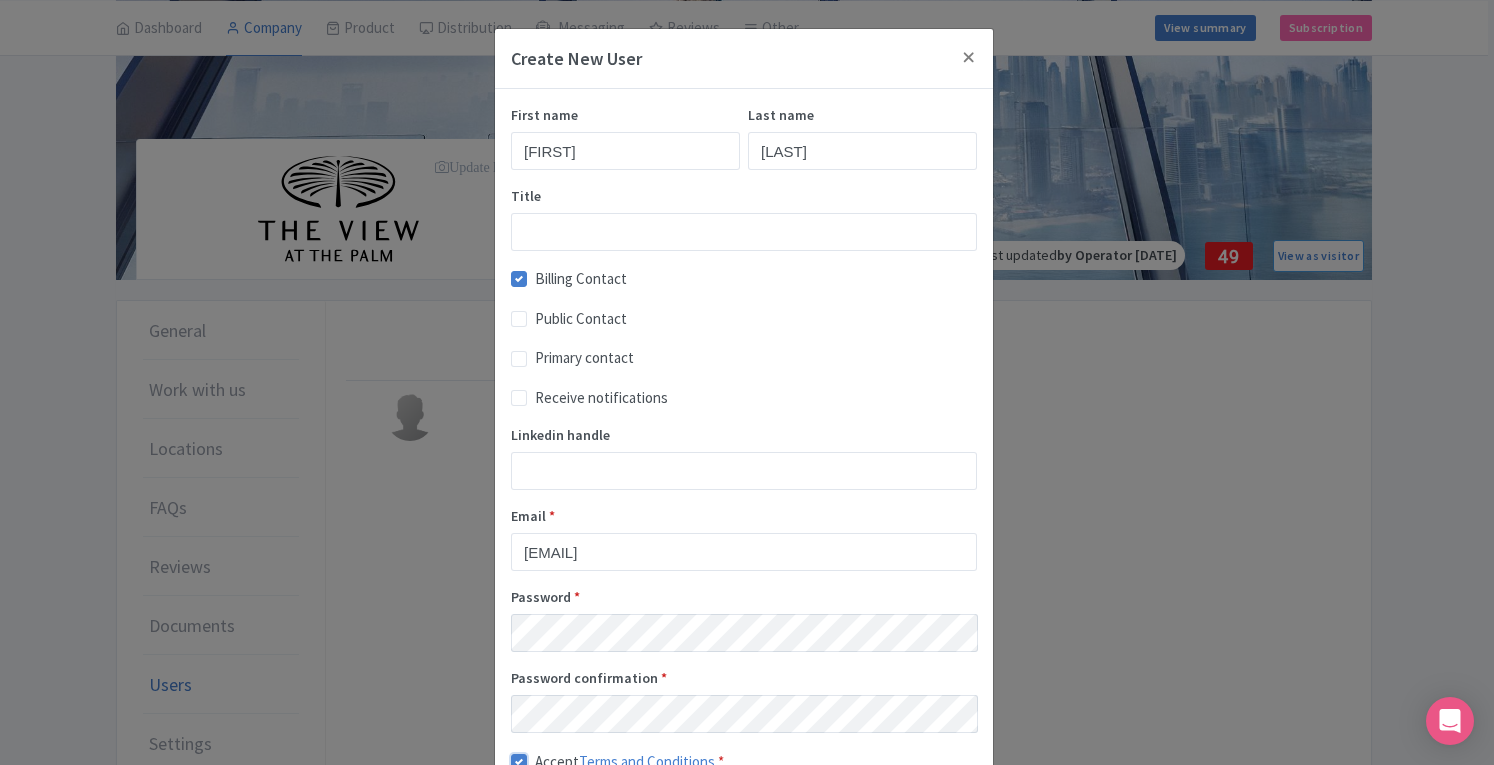 scroll, scrollTop: 138, scrollLeft: 0, axis: vertical 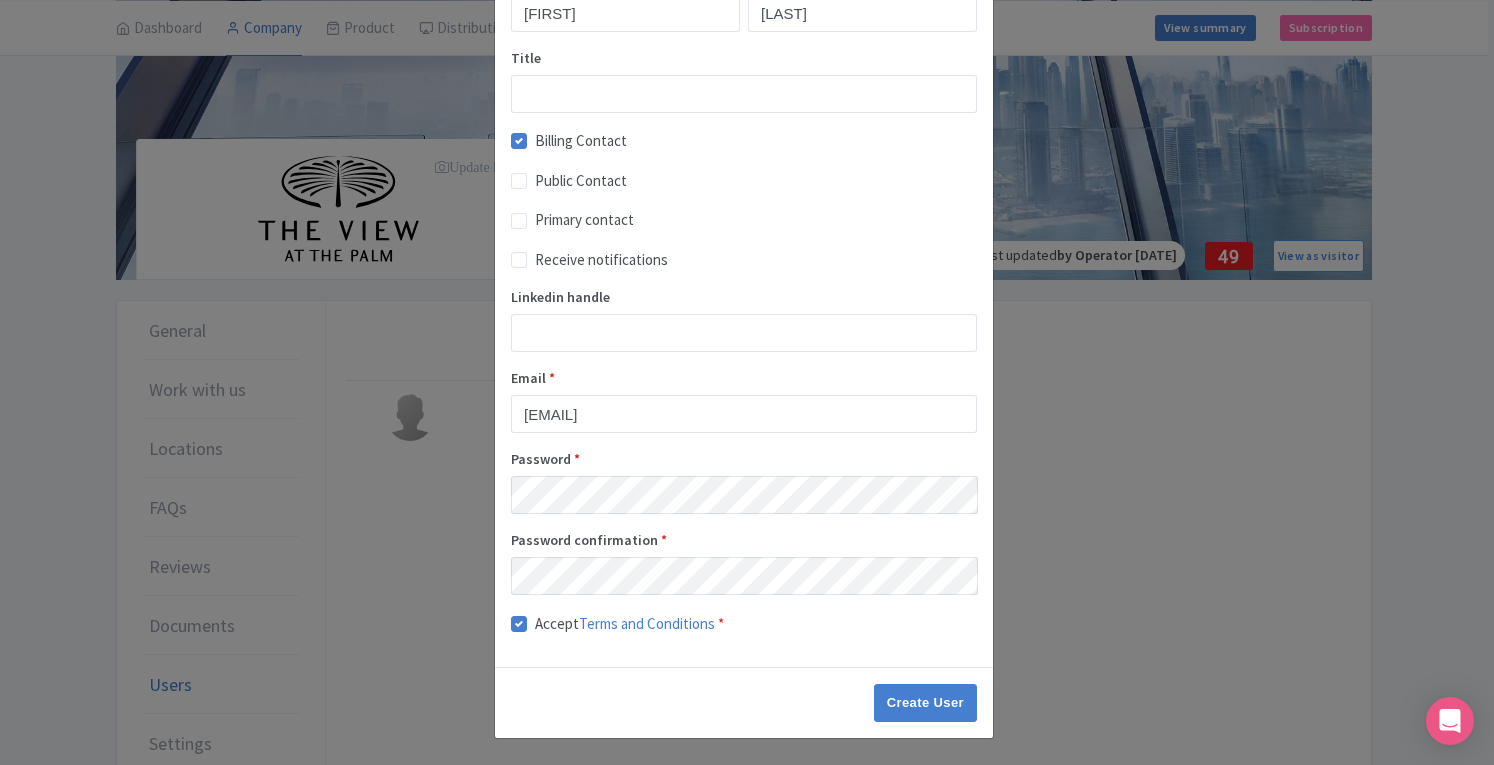 click on "Billing Contact" at bounding box center (581, 141) 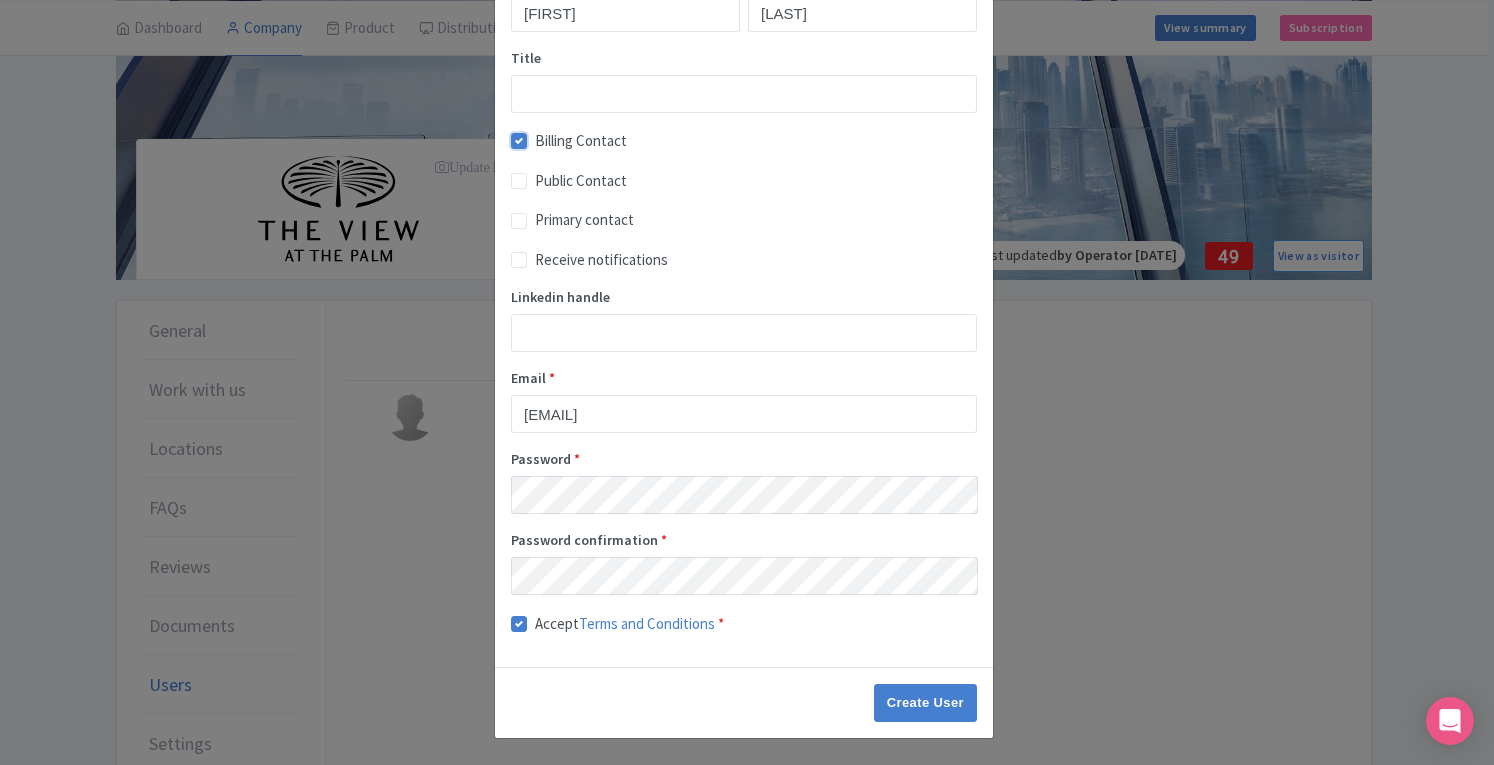 click on "Billing Contact" at bounding box center (541, 135) 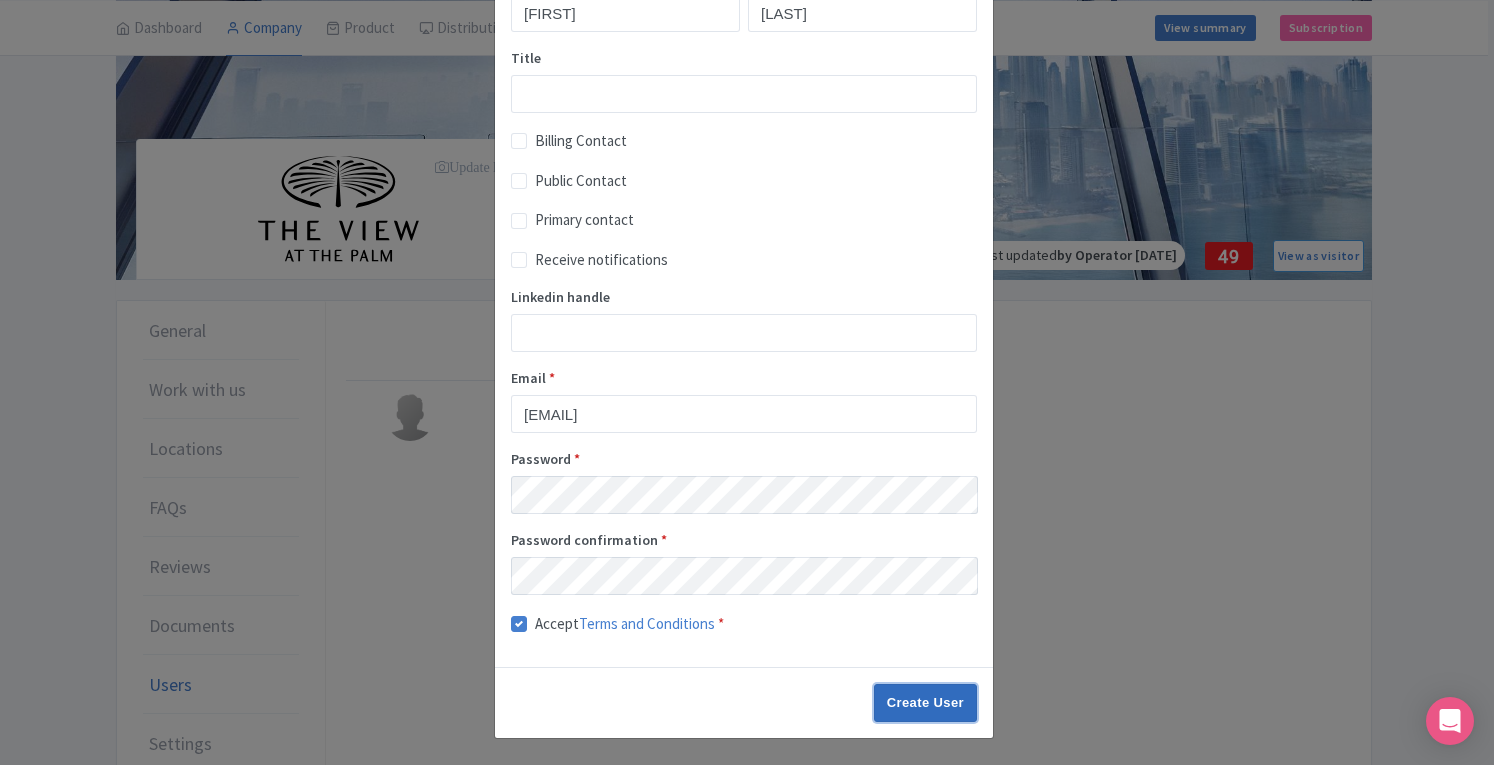 click on "Create User" at bounding box center [925, 703] 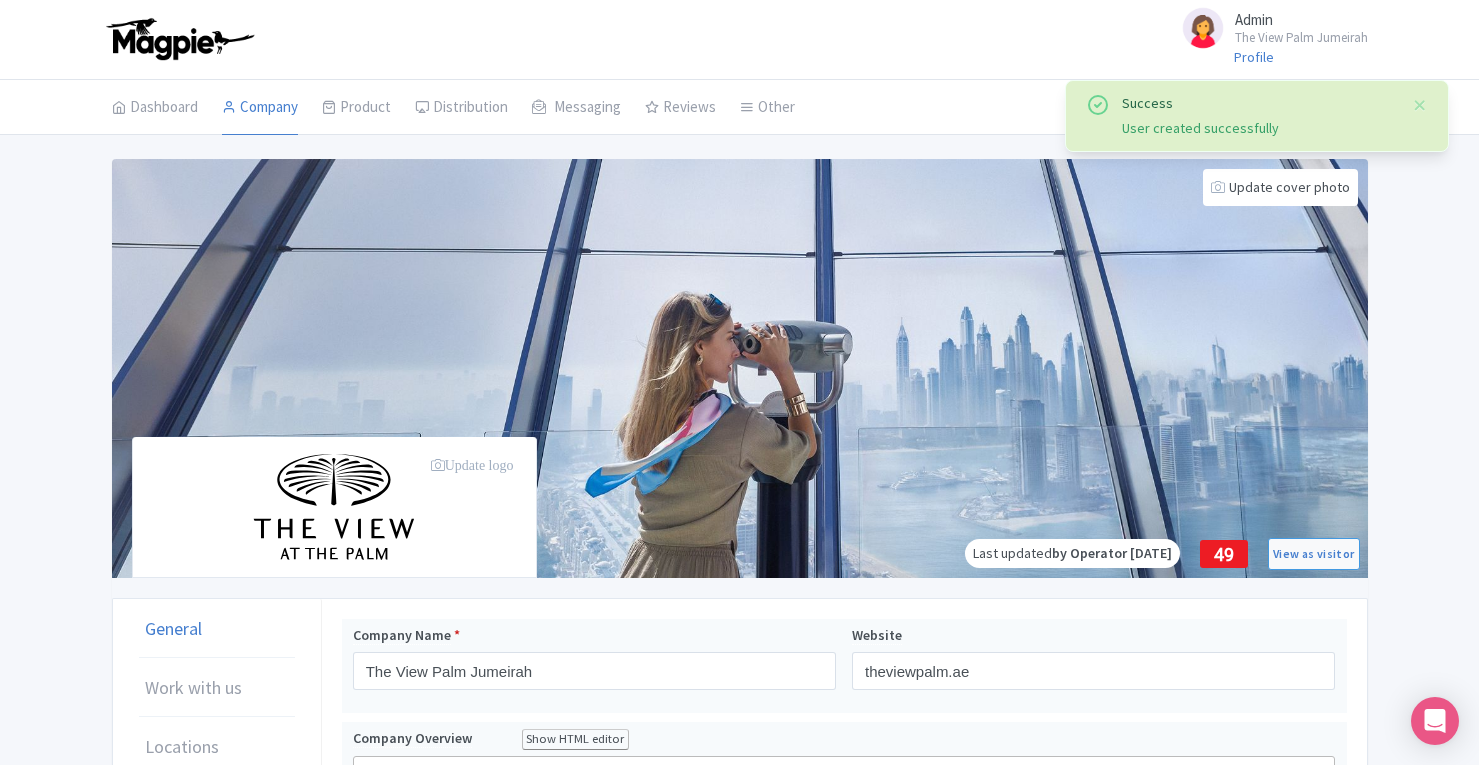 scroll, scrollTop: 0, scrollLeft: 0, axis: both 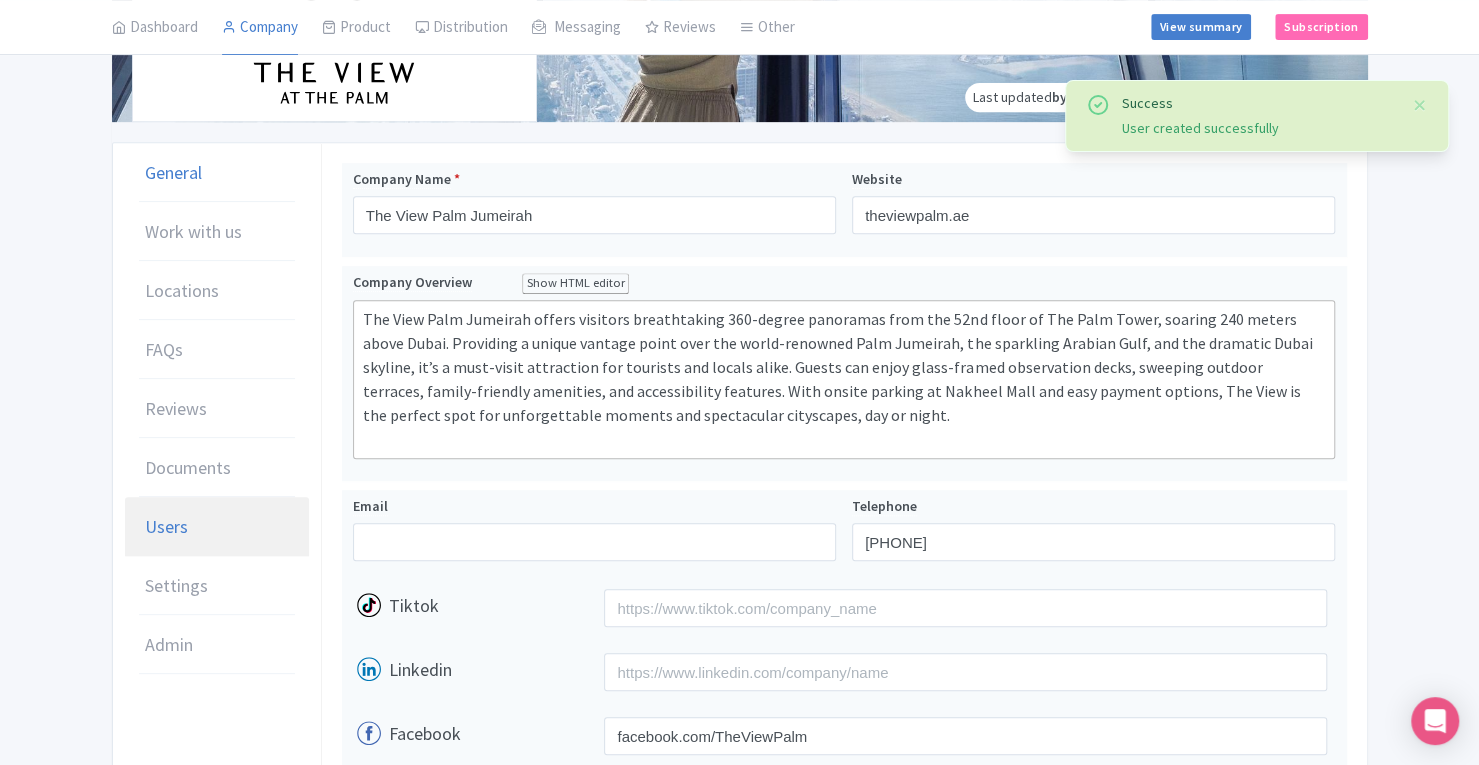 click on "Users" at bounding box center (217, 527) 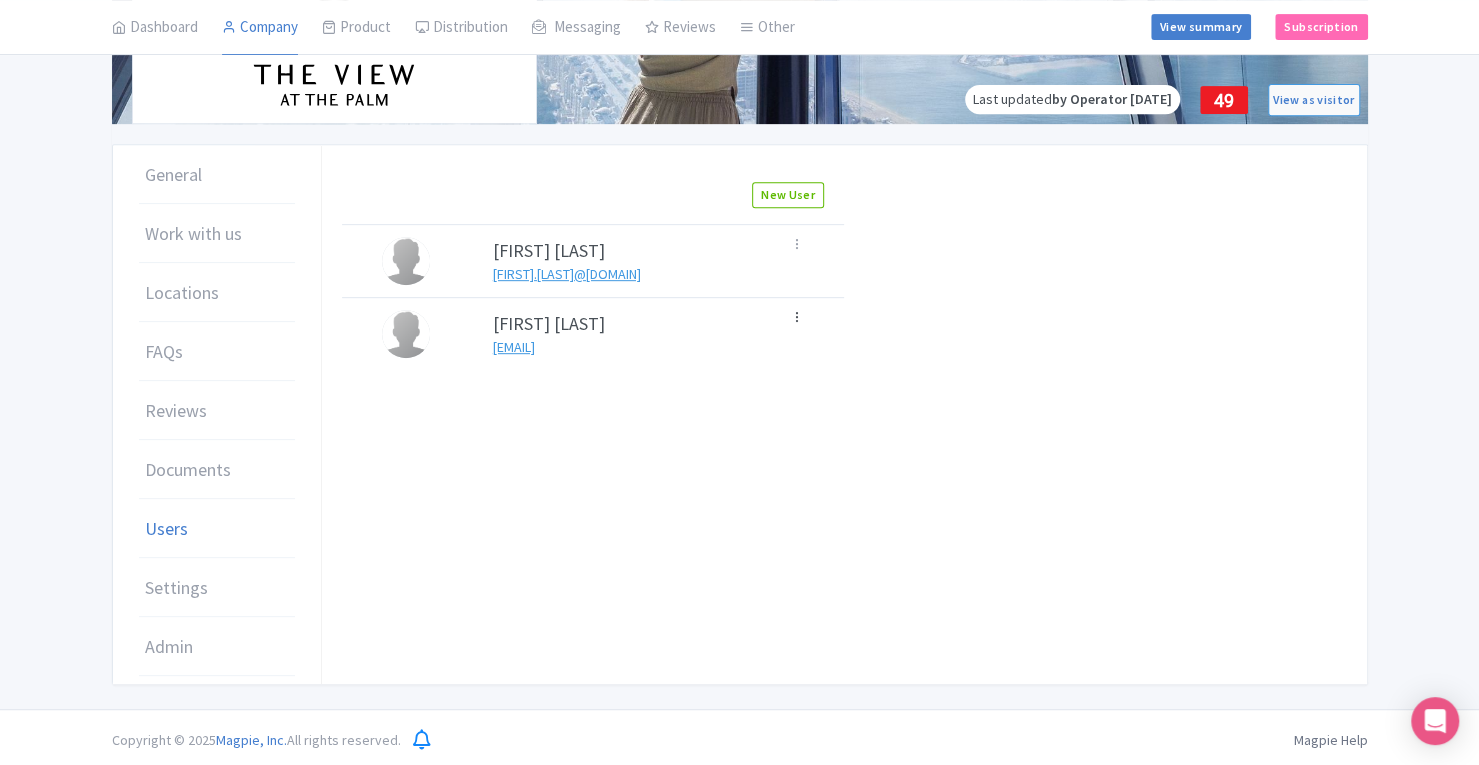 click at bounding box center (797, 317) 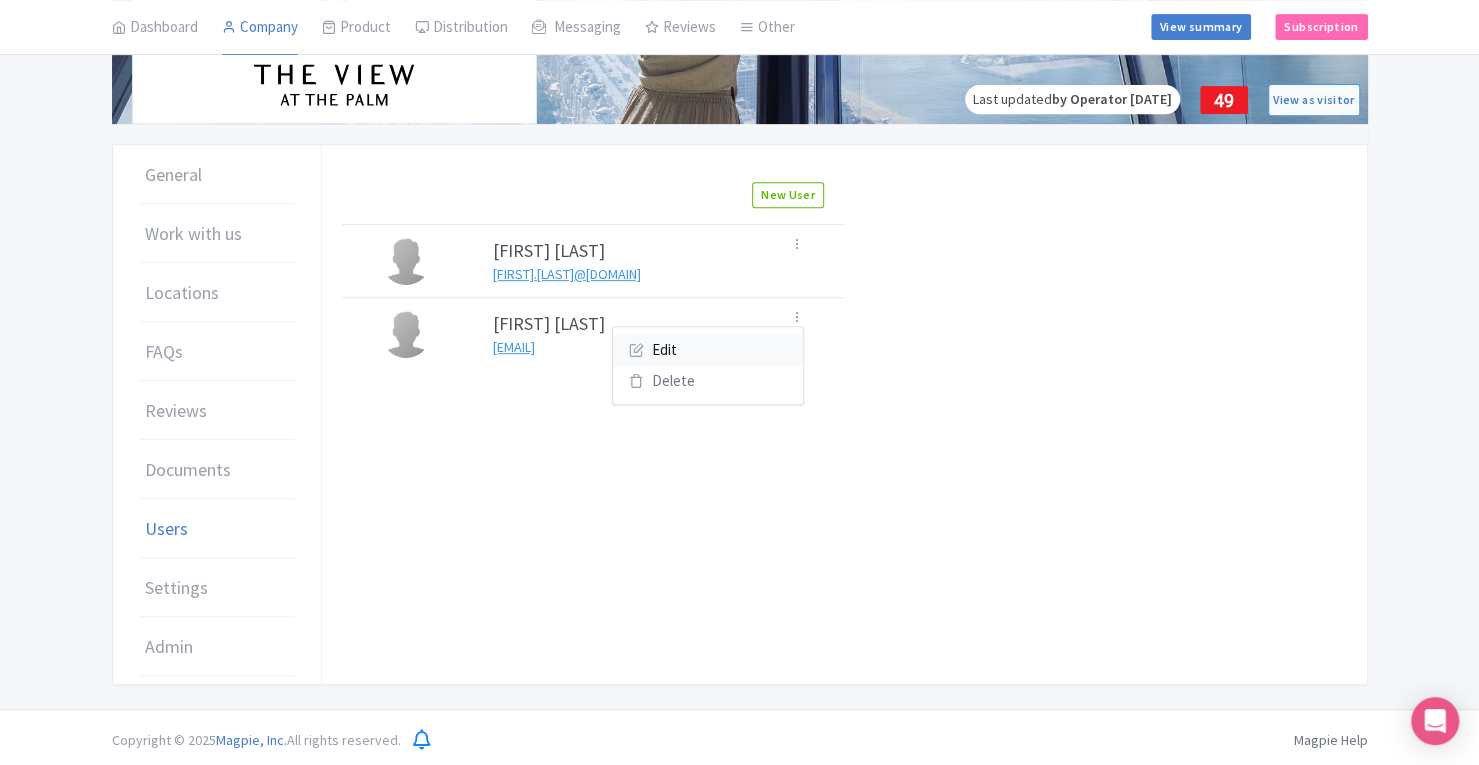 click on "Edit" at bounding box center (708, 350) 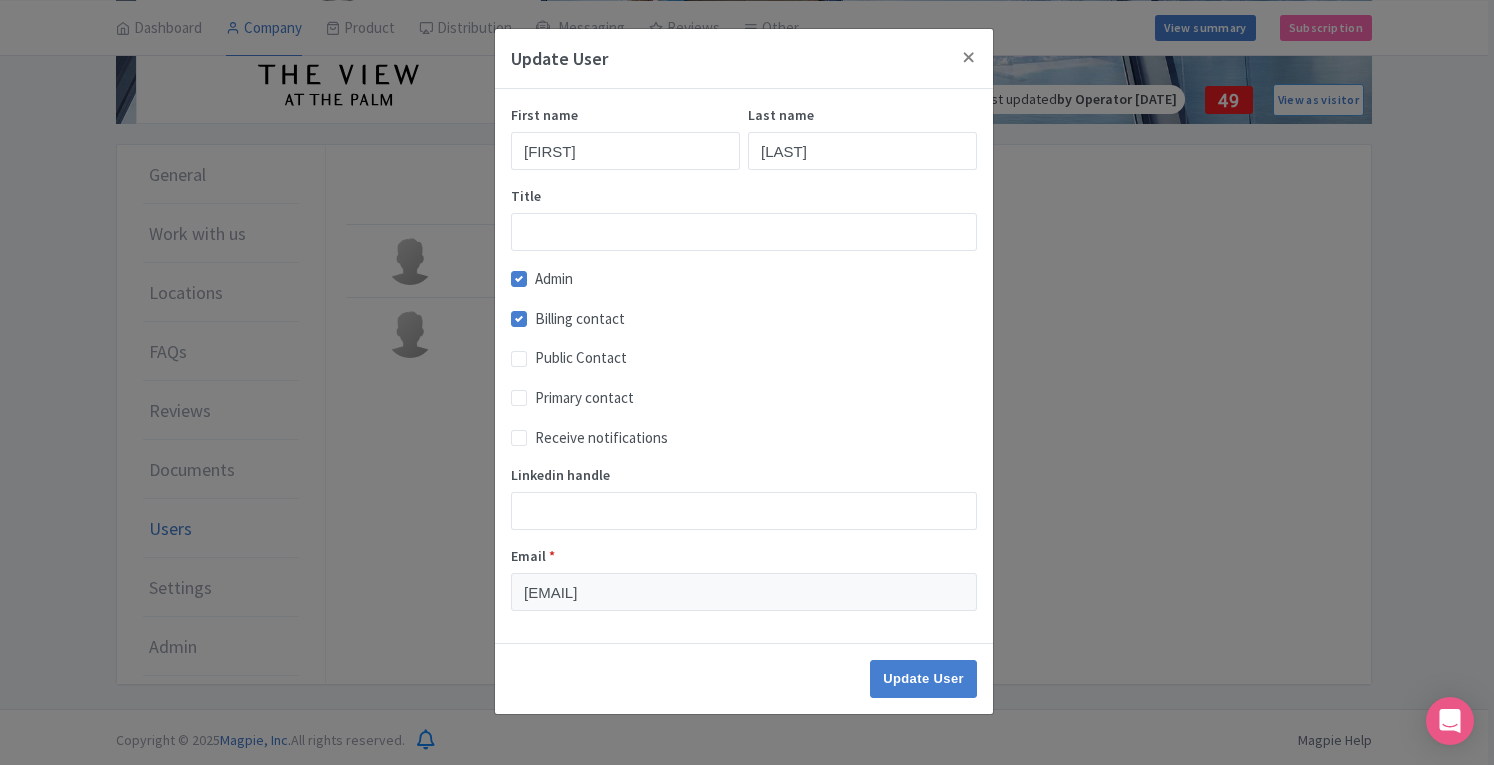 click on "Update User
First name Enes
Last name Gulacti
Title
Admin
Billing contact
Public Contact
Primary contact
Receive notifications
Linkedin handle
Email   * enes.gulacti@havasmediame.com
Update User" at bounding box center (747, 382) 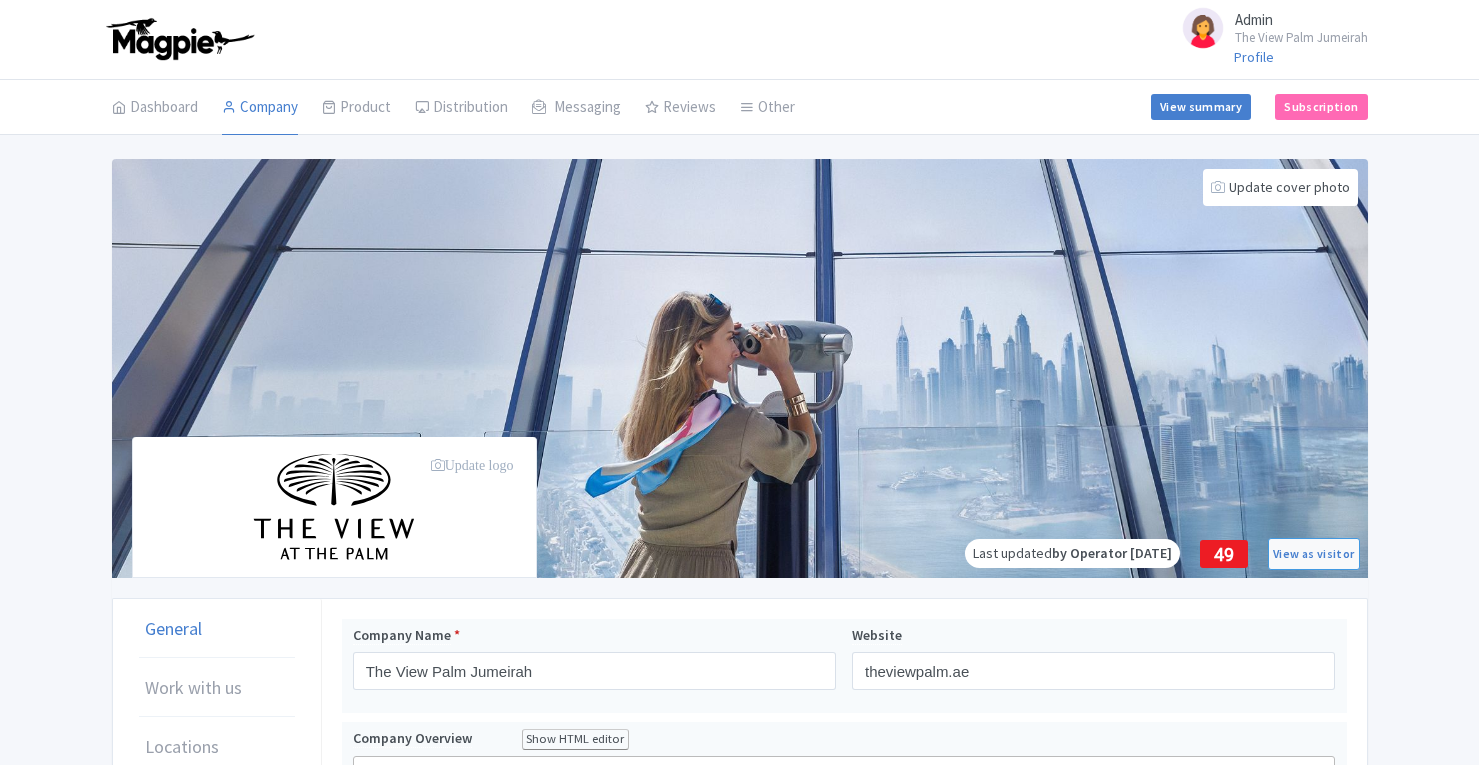 scroll, scrollTop: 454, scrollLeft: 0, axis: vertical 